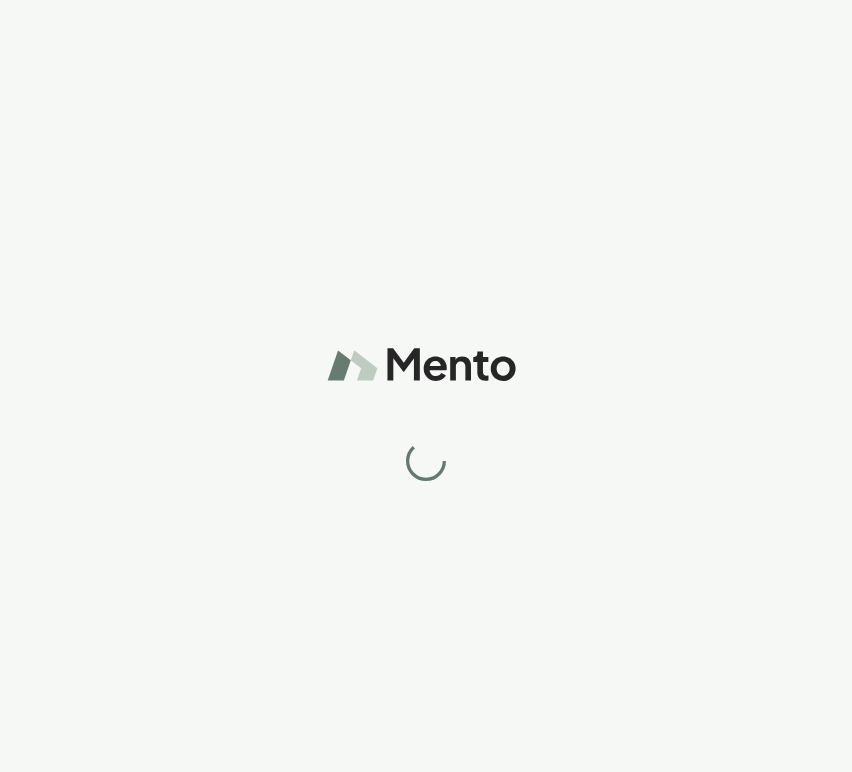 scroll, scrollTop: 0, scrollLeft: 0, axis: both 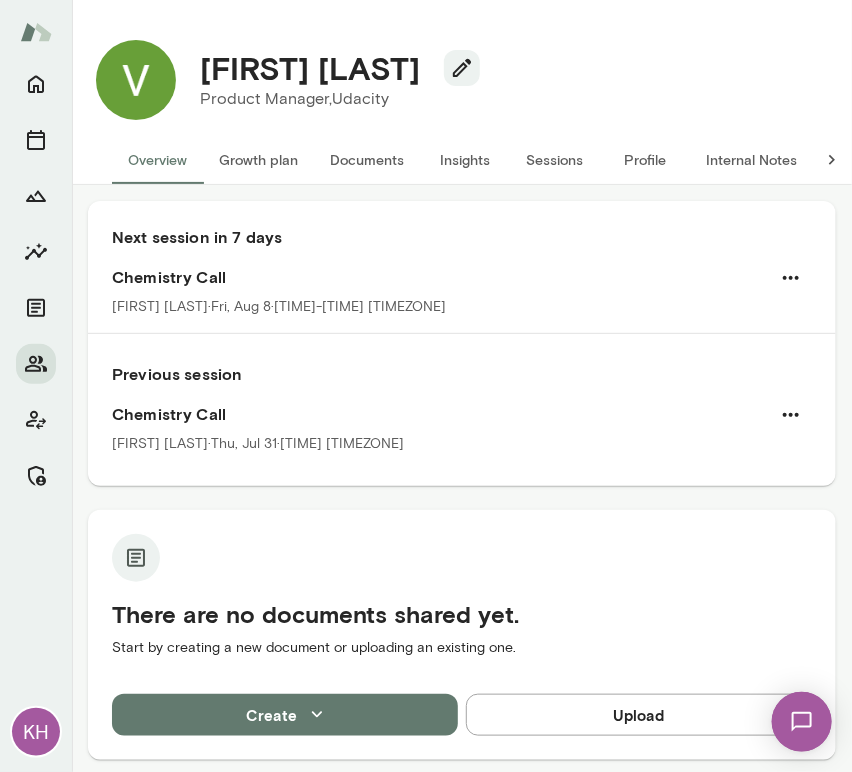 click on "Sessions" at bounding box center [555, 160] 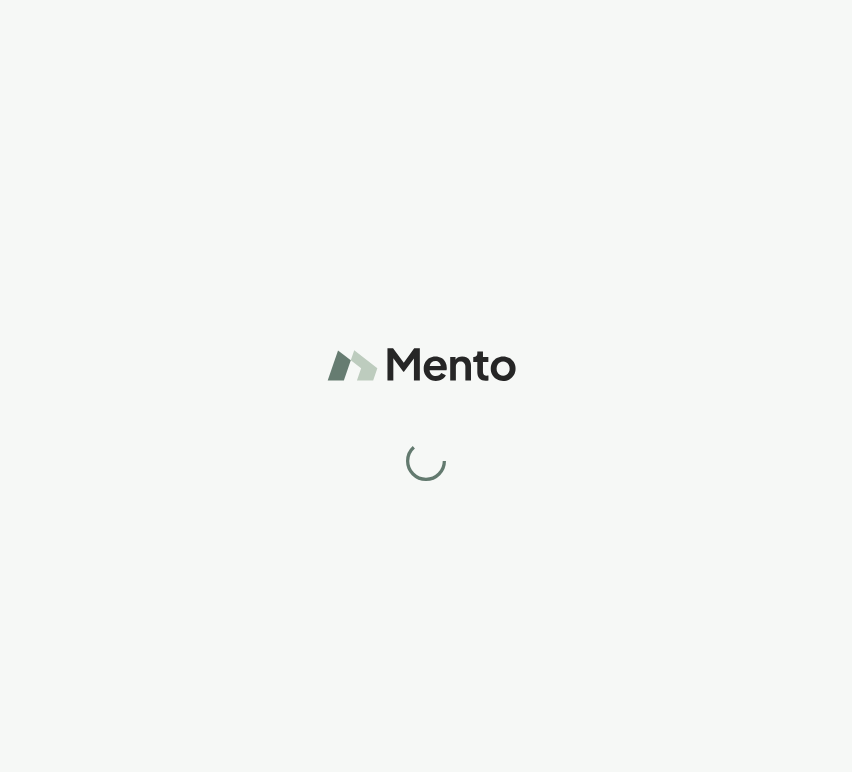 scroll, scrollTop: 0, scrollLeft: 0, axis: both 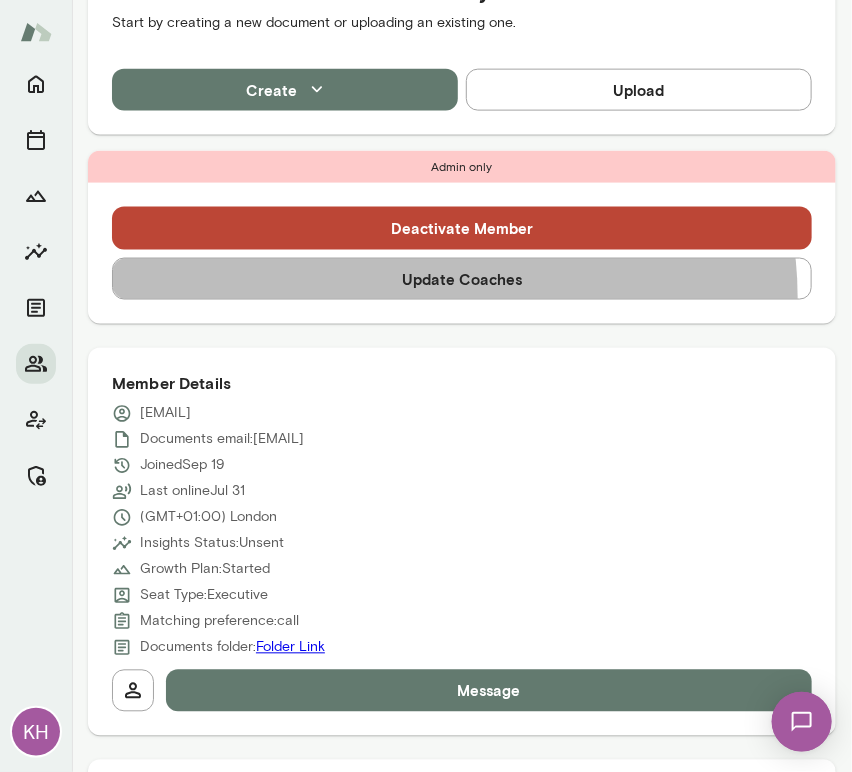 click on "Update Coaches" at bounding box center (462, 279) 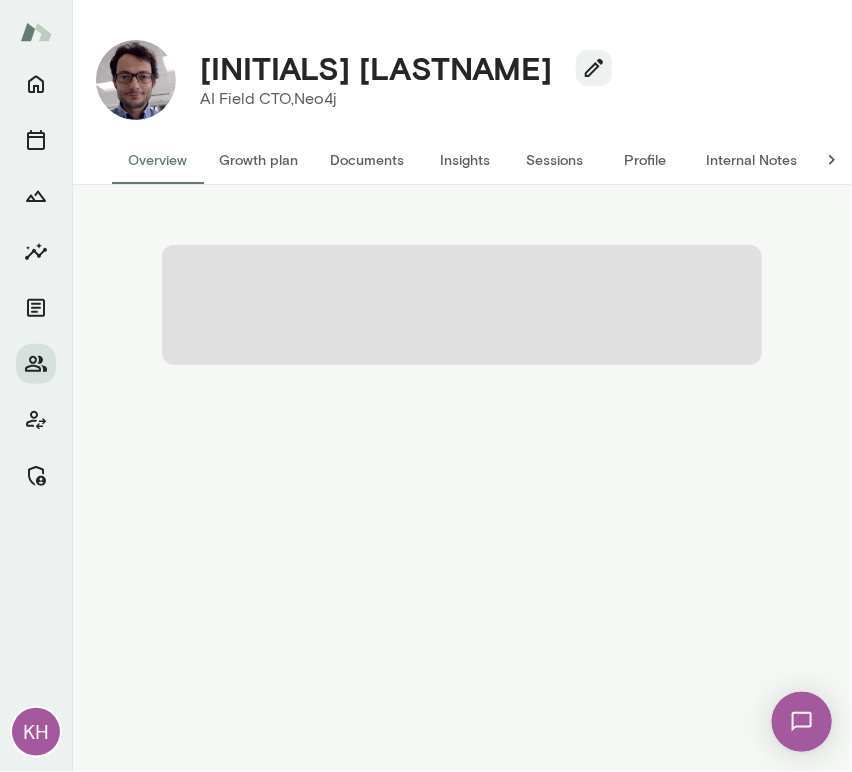 scroll, scrollTop: 0, scrollLeft: 0, axis: both 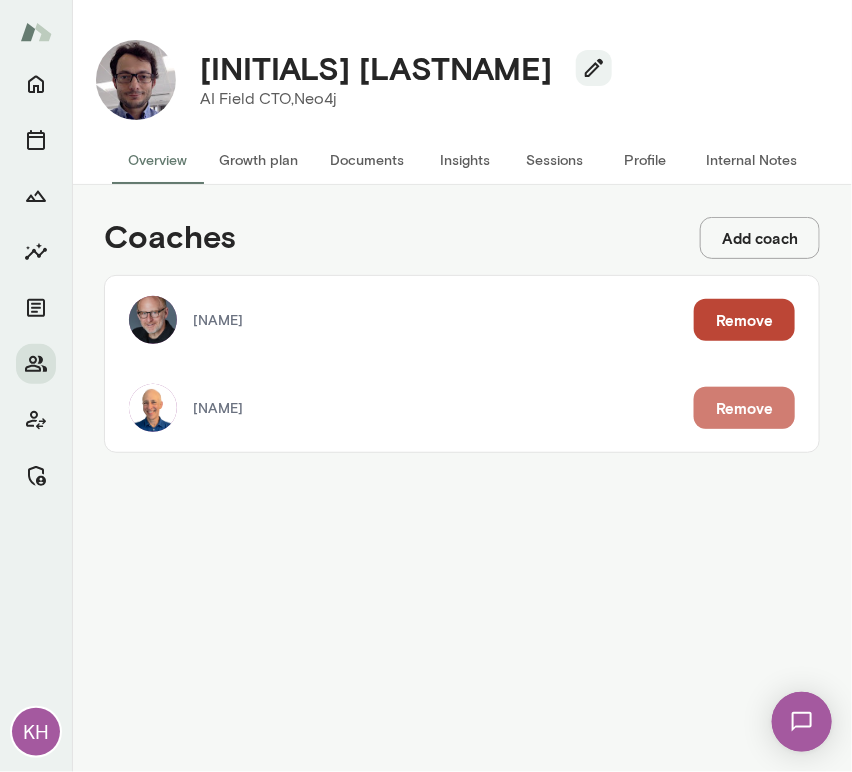 click on "Remove" at bounding box center [744, 408] 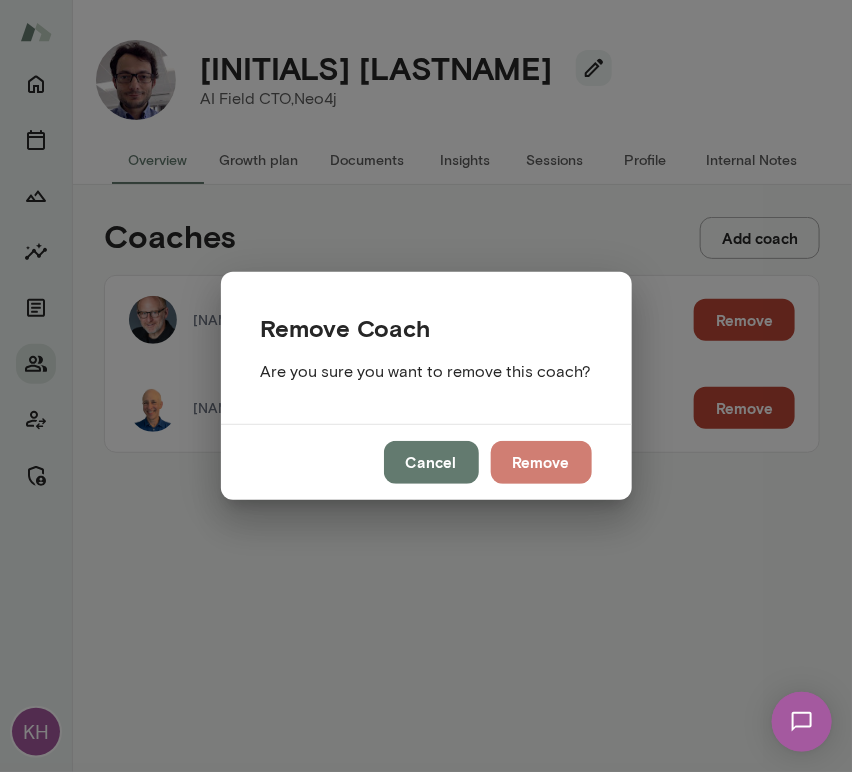 click on "Remove" at bounding box center (541, 462) 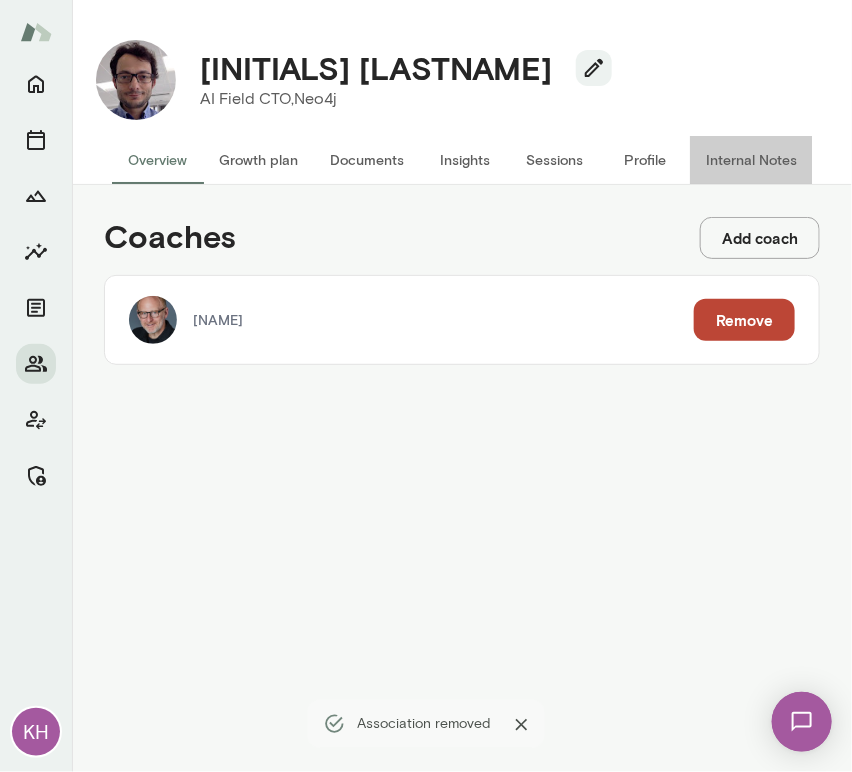 click on "Internal Notes" at bounding box center (751, 160) 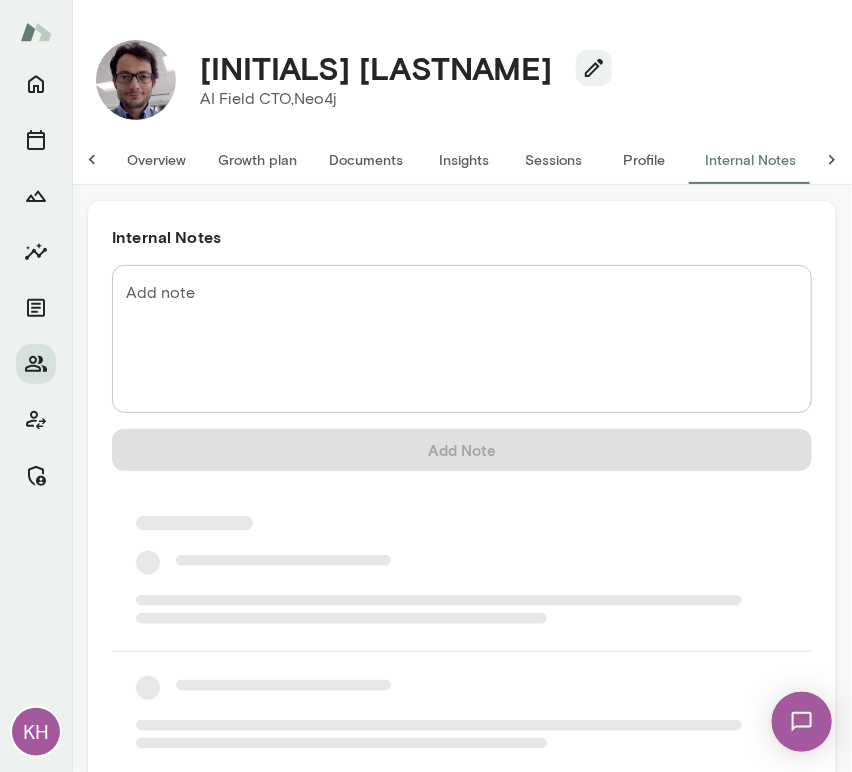 scroll, scrollTop: 0, scrollLeft: 16, axis: horizontal 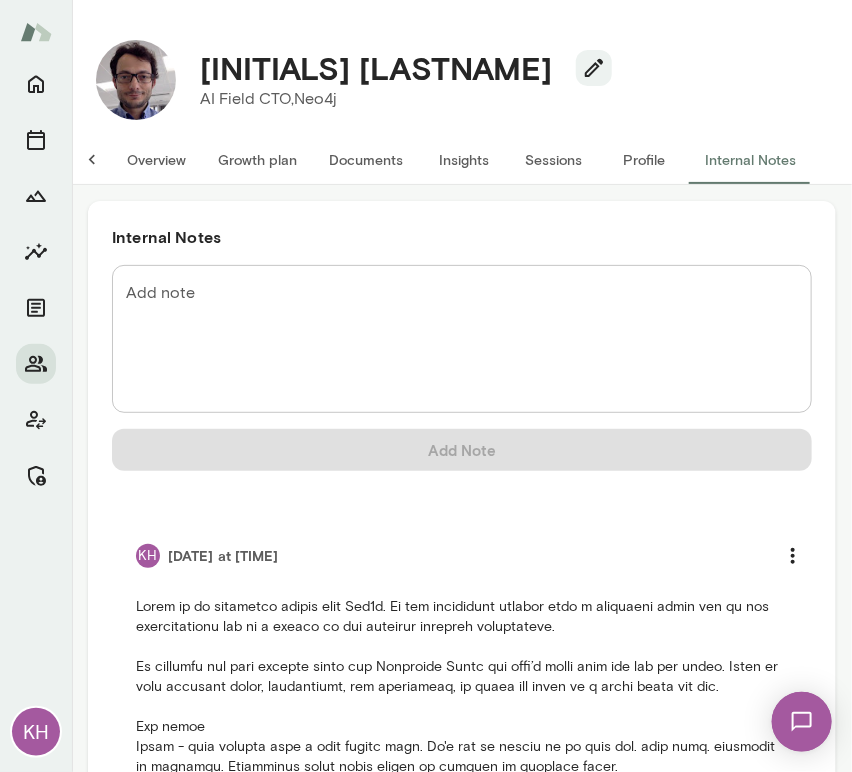 click on "Sessions" at bounding box center [554, 160] 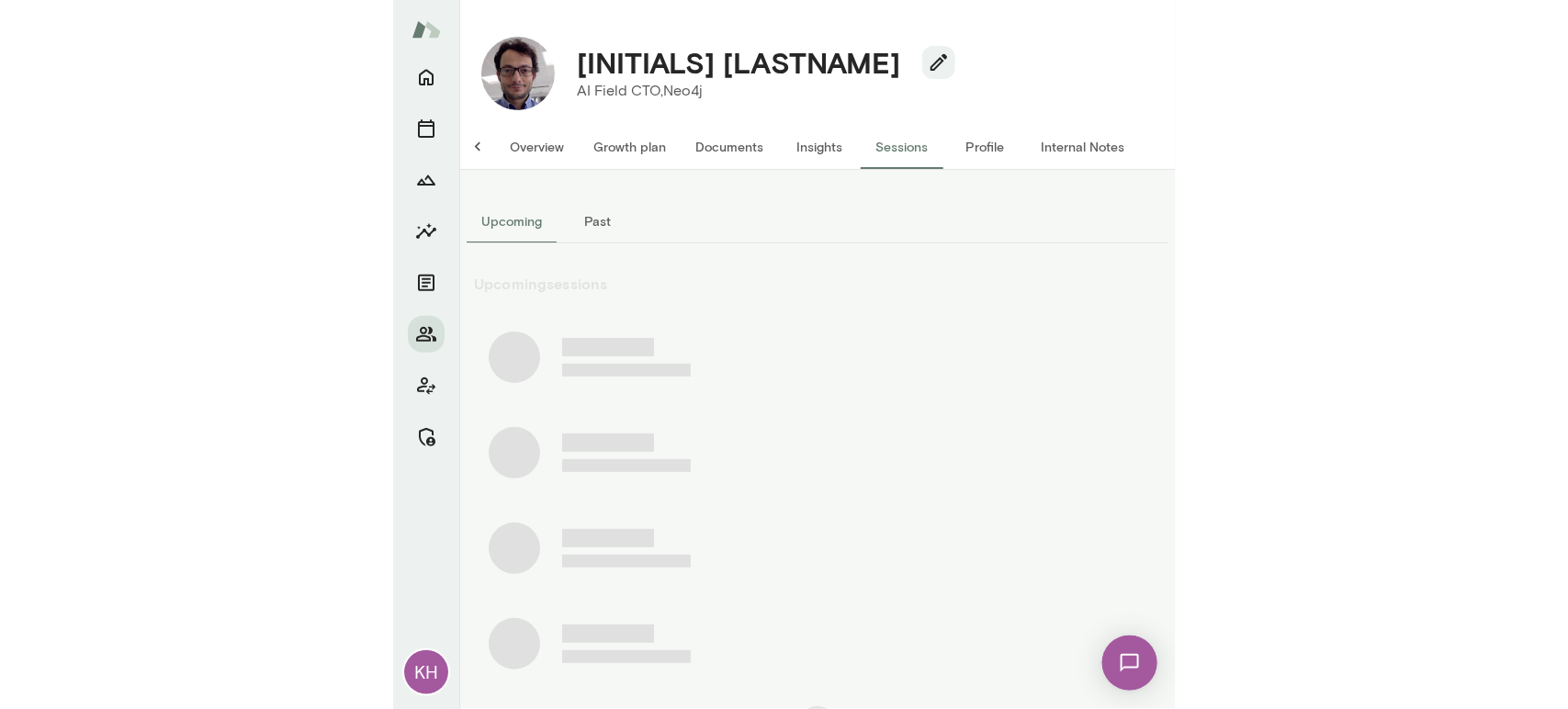 scroll, scrollTop: 0, scrollLeft: 0, axis: both 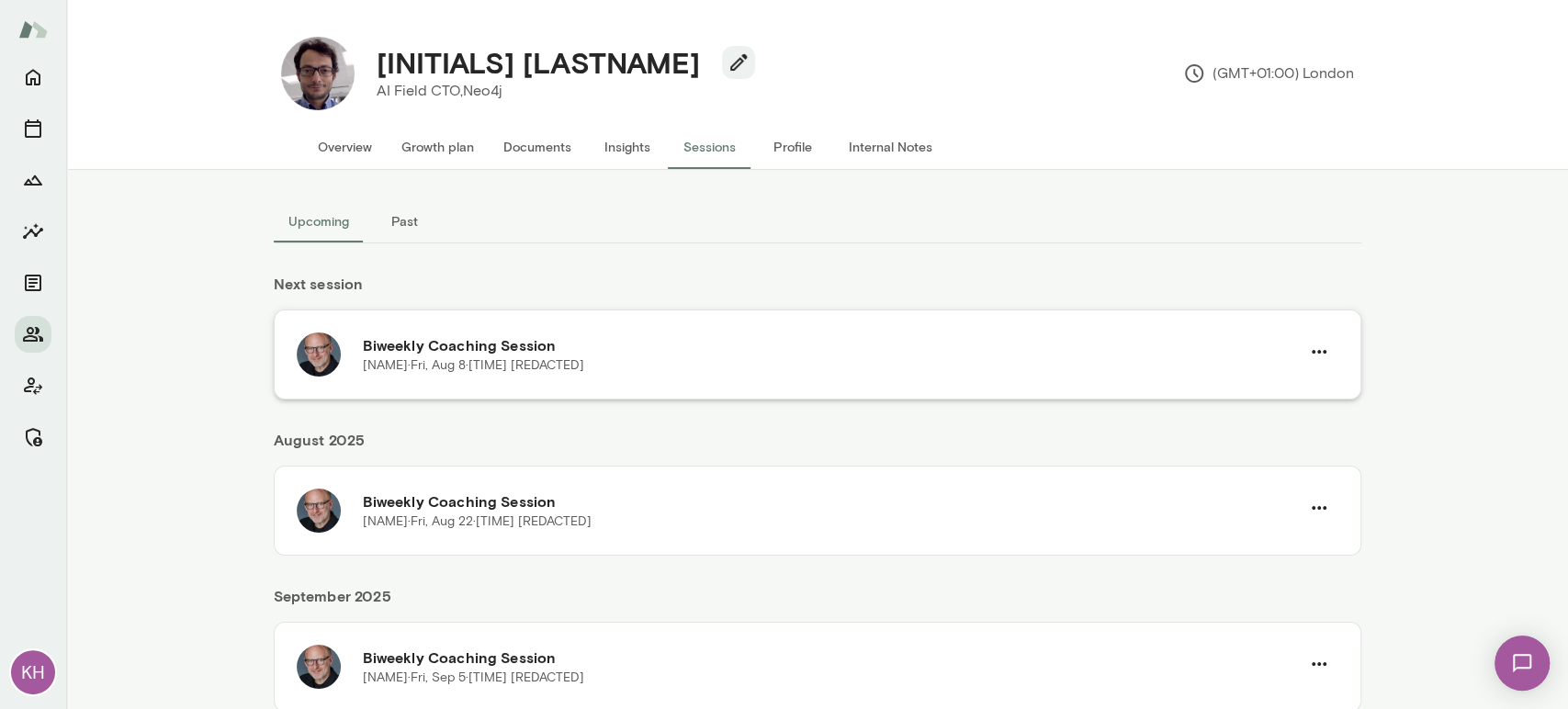 type 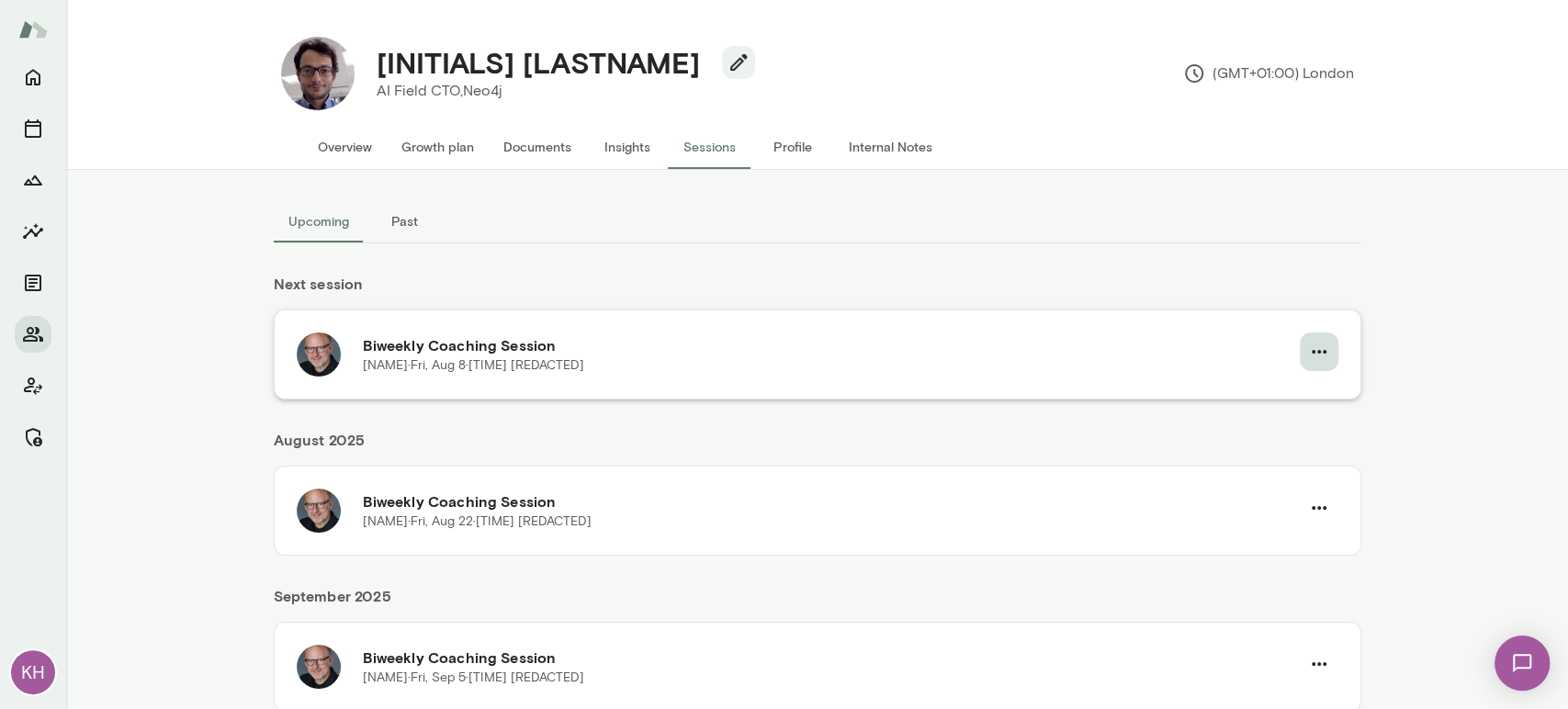 click 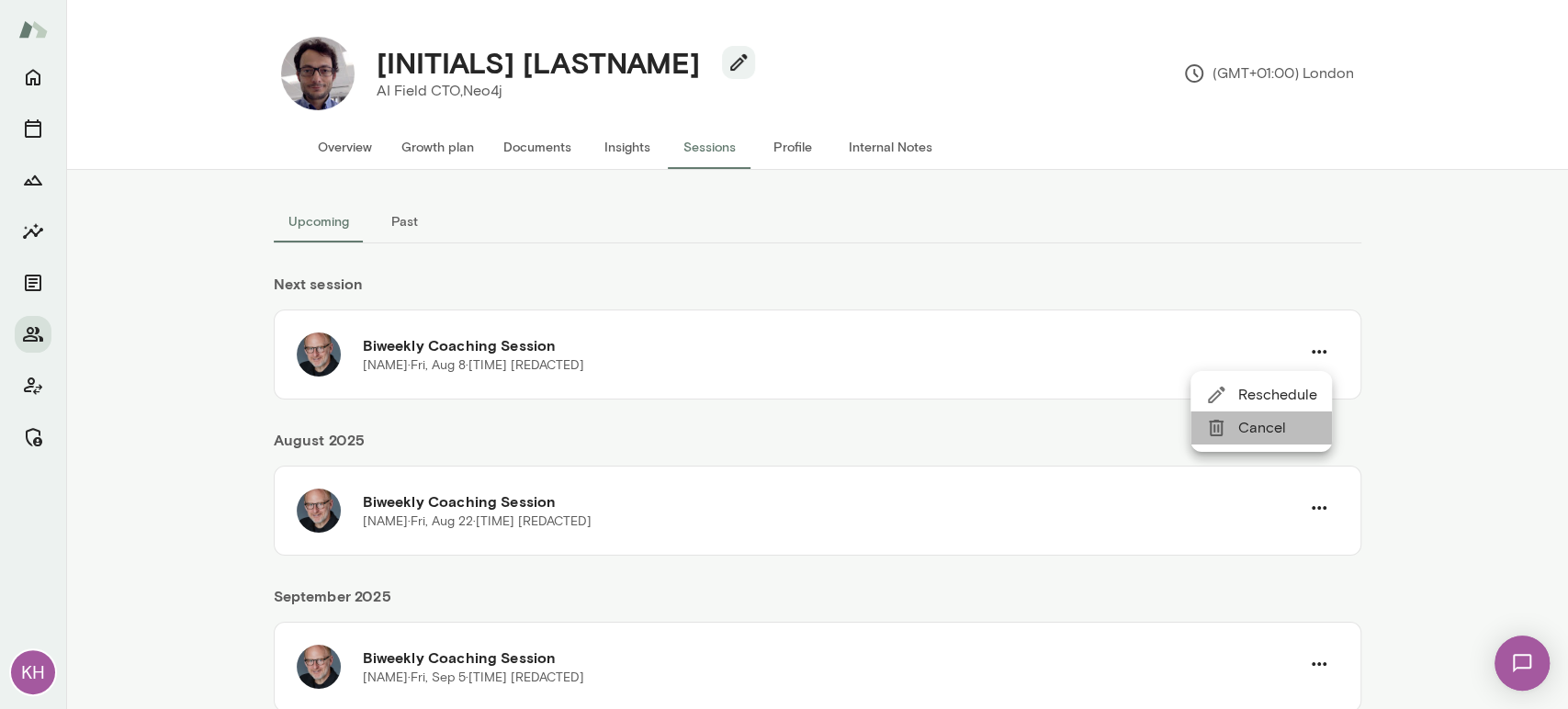 click on "Cancel" at bounding box center (1278, 428) 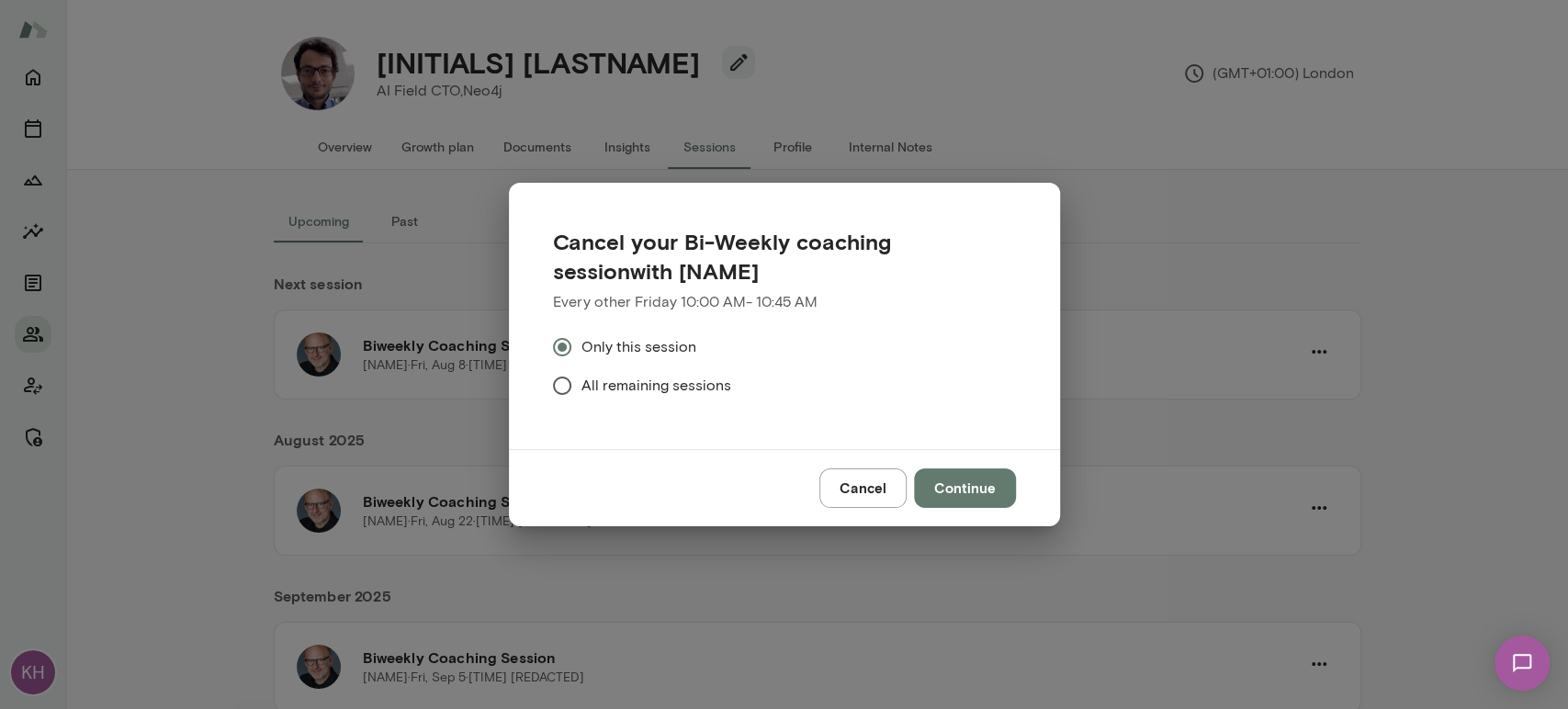click on "All remaining sessions" at bounding box center [656, 386] 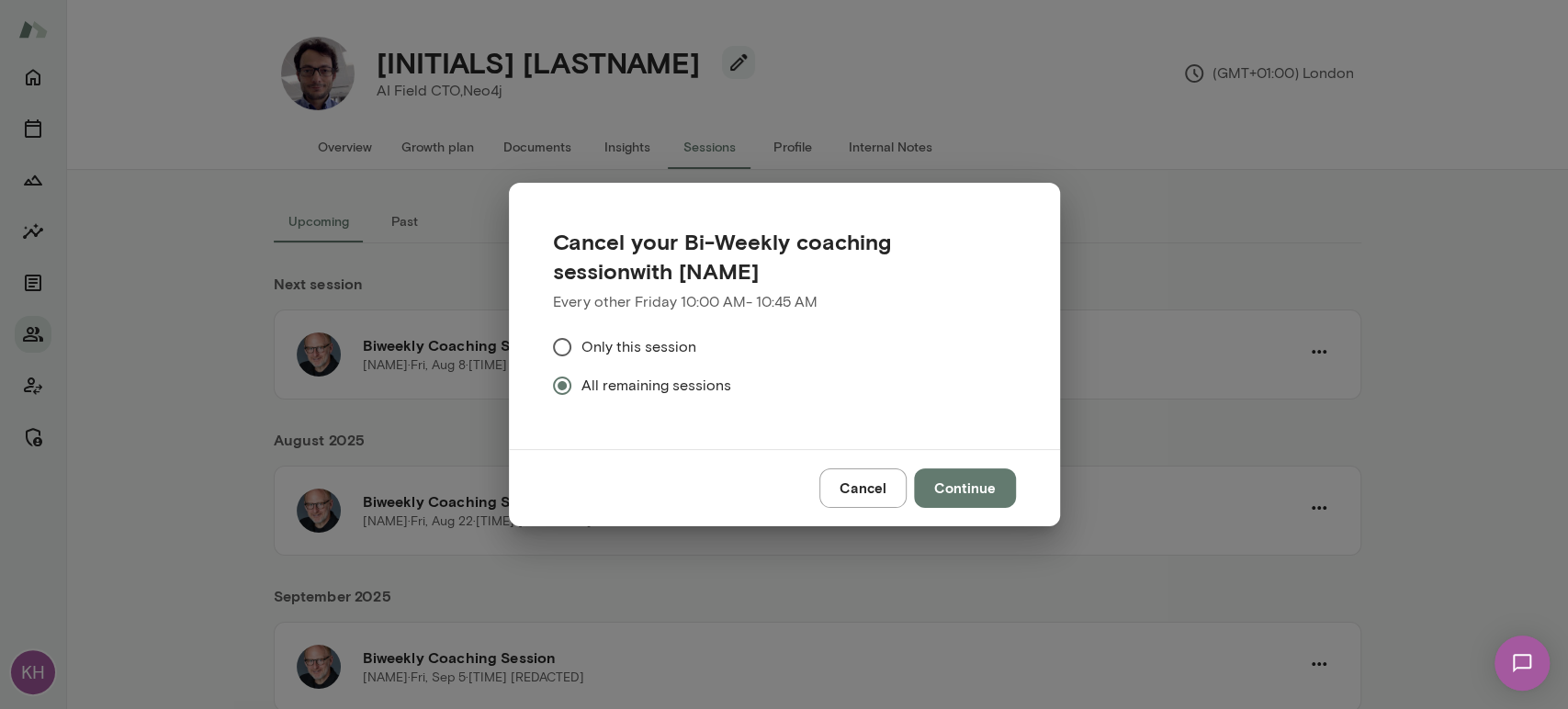 click on "Continue" at bounding box center [964, 488] 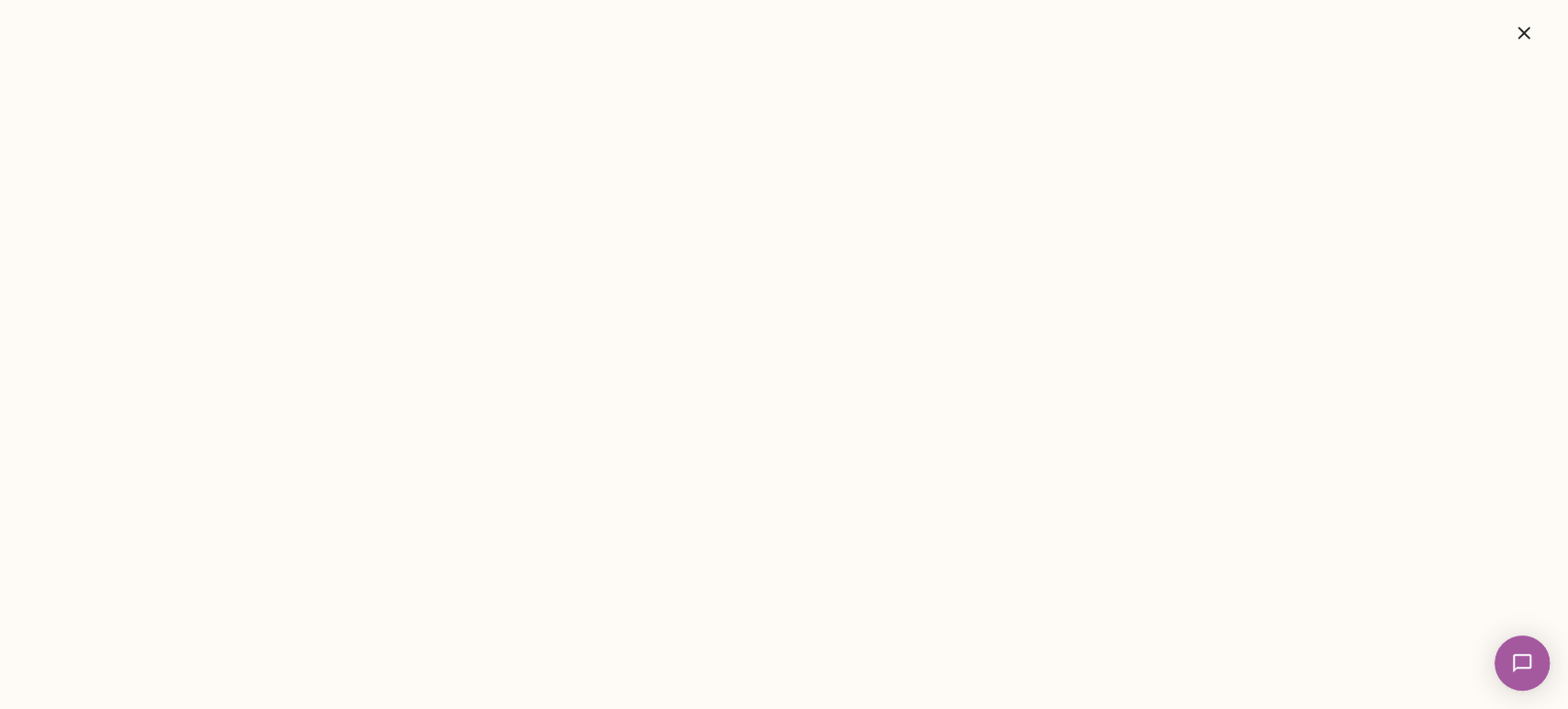 click 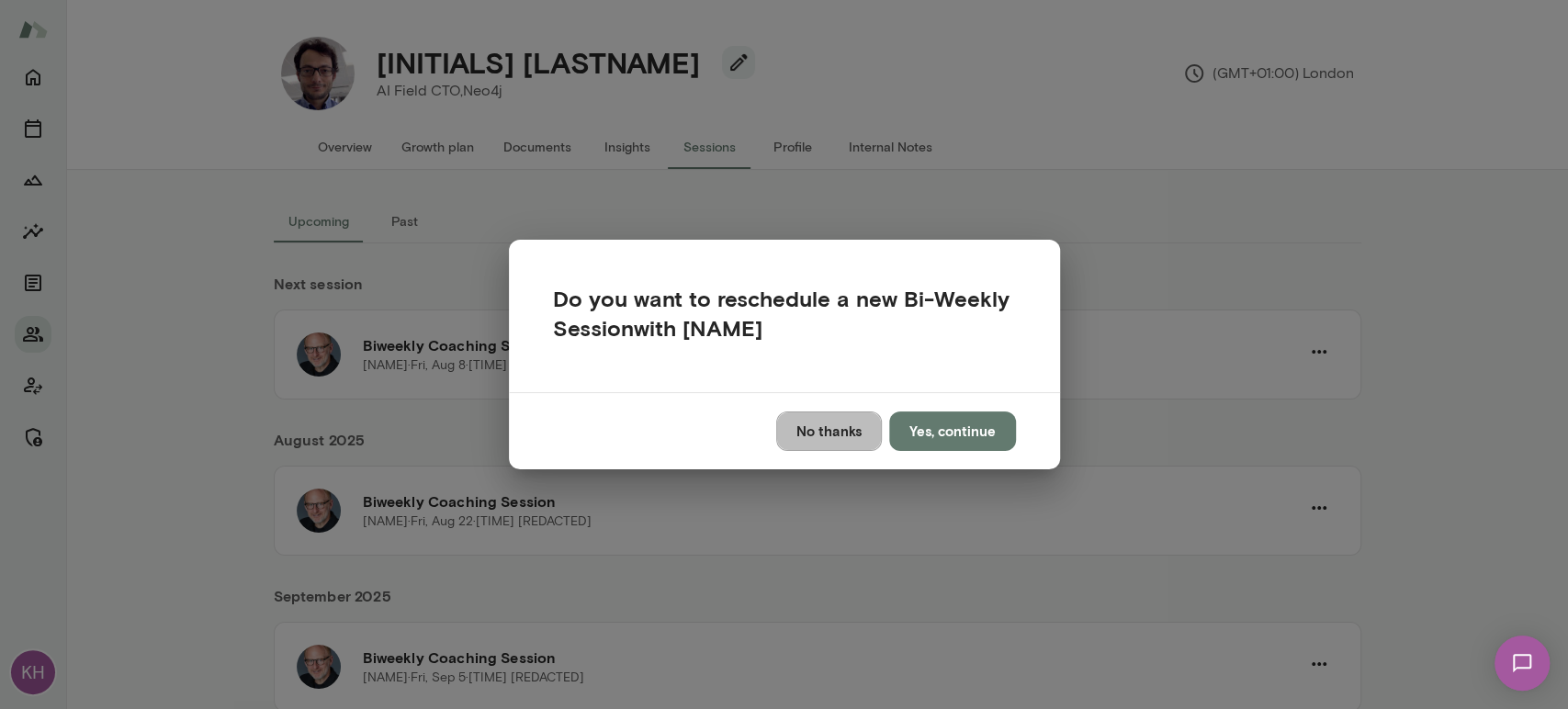 click on "No thanks" at bounding box center (829, 431) 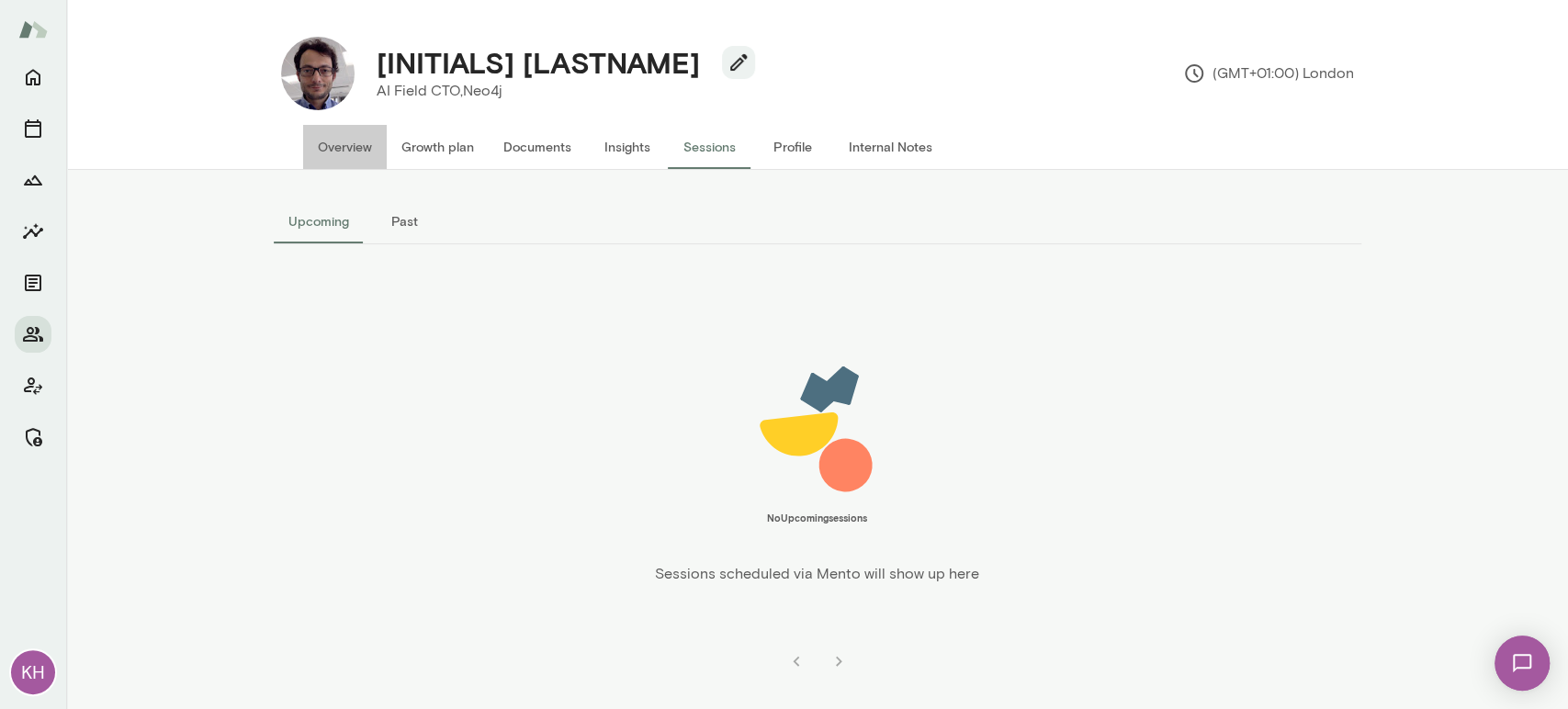click on "Overview" at bounding box center [344, 147] 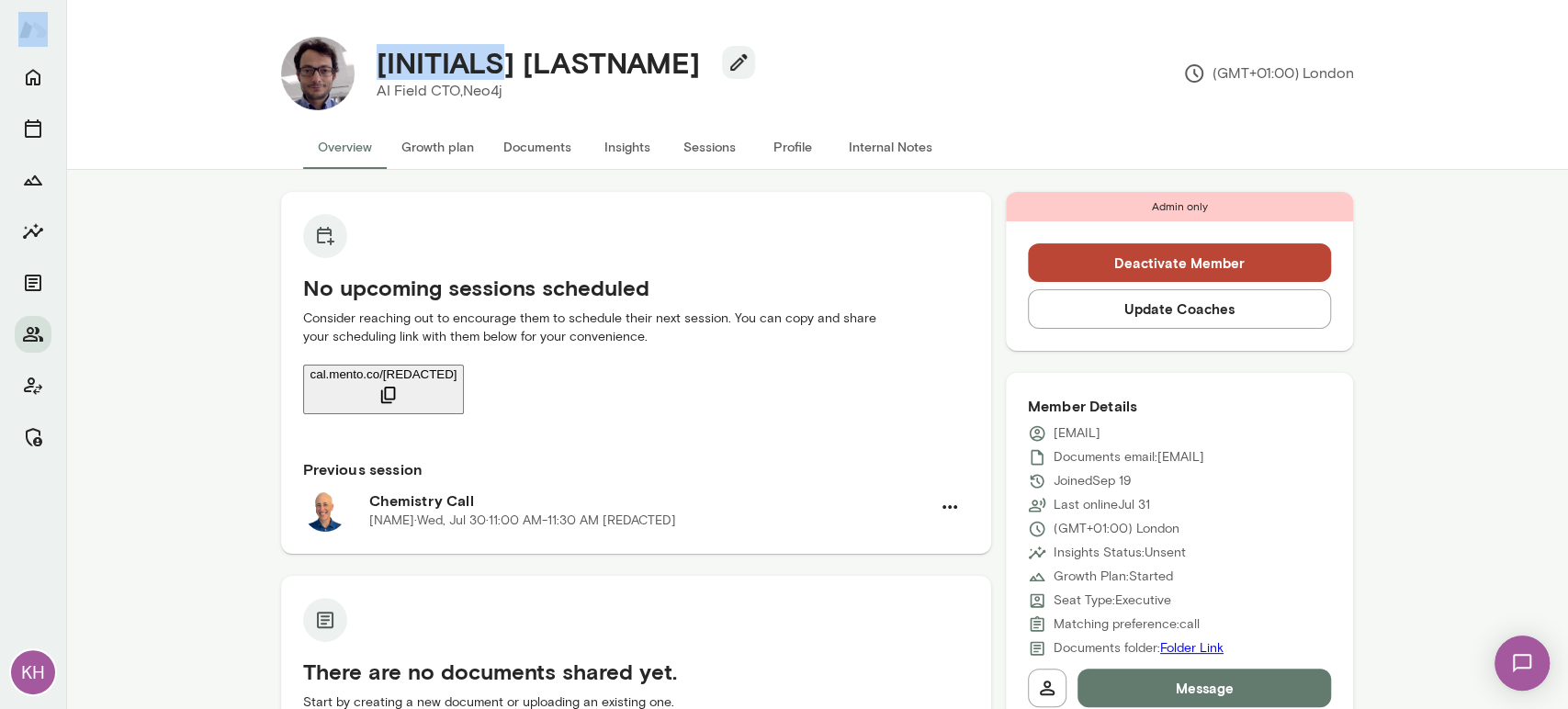 drag, startPoint x: 492, startPoint y: 65, endPoint x: 345, endPoint y: 64, distance: 147.0034 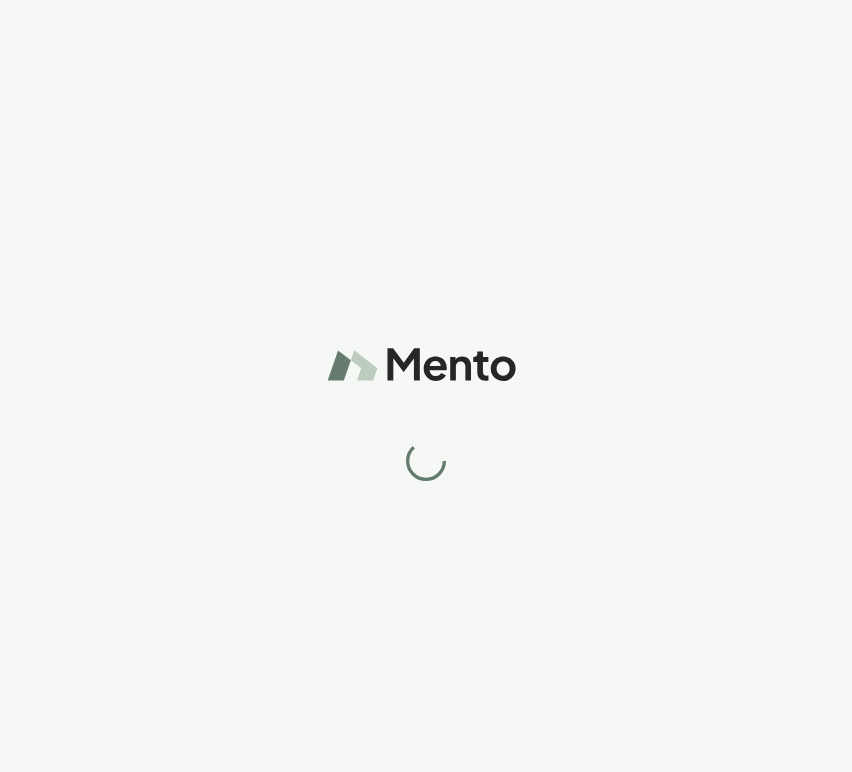 scroll, scrollTop: 0, scrollLeft: 0, axis: both 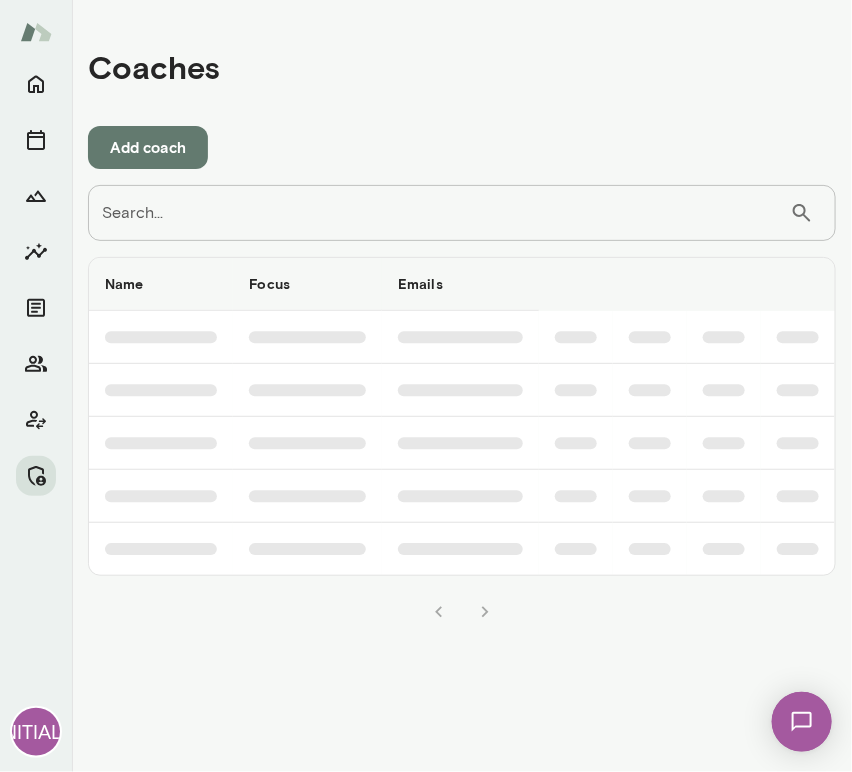 click on "Search..." at bounding box center [439, 213] 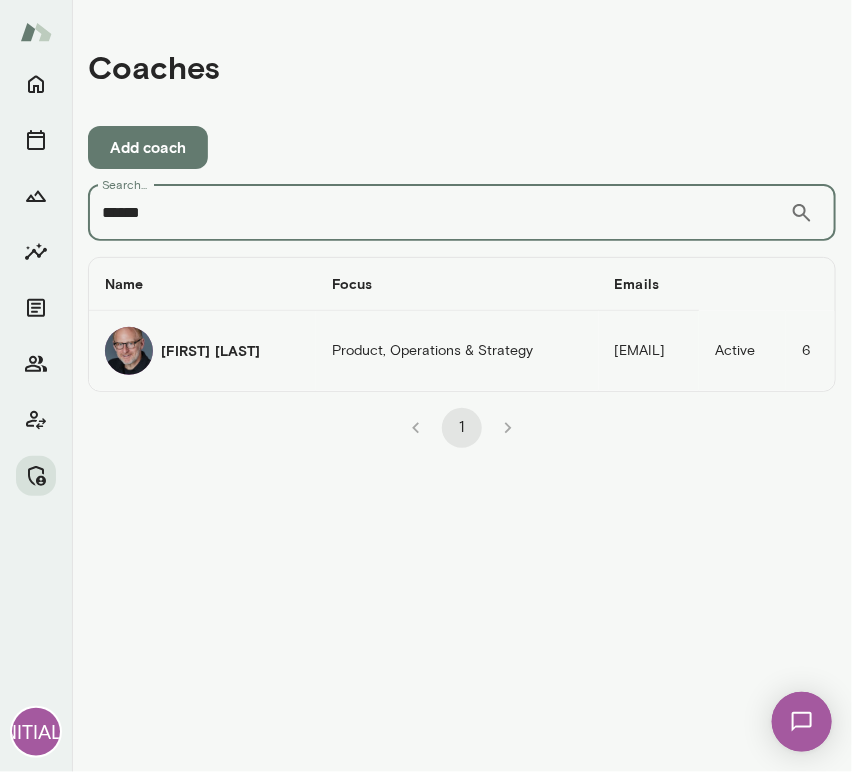 type on "******" 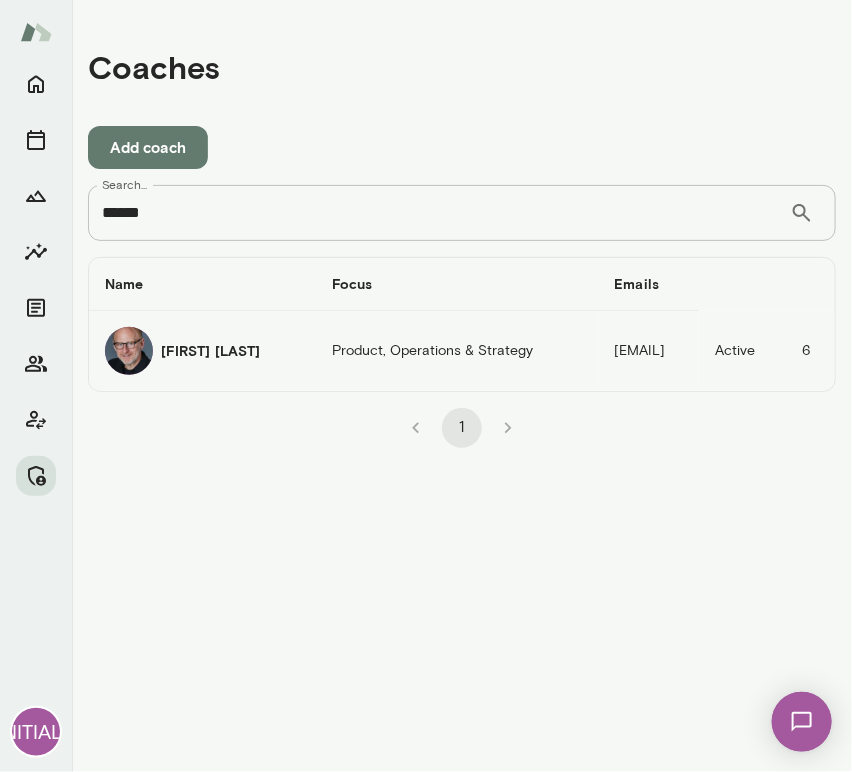 click at bounding box center [129, 351] 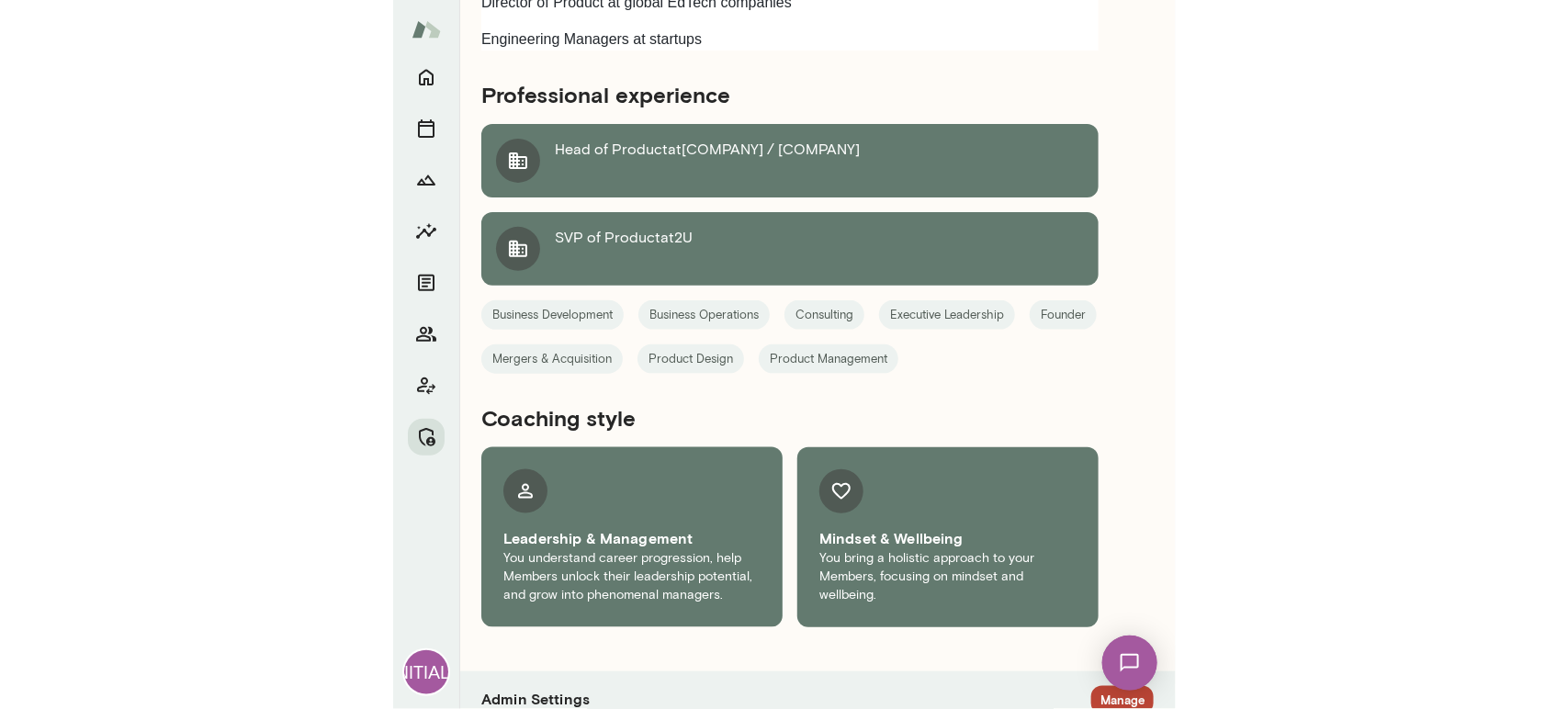 scroll, scrollTop: 2256, scrollLeft: 0, axis: vertical 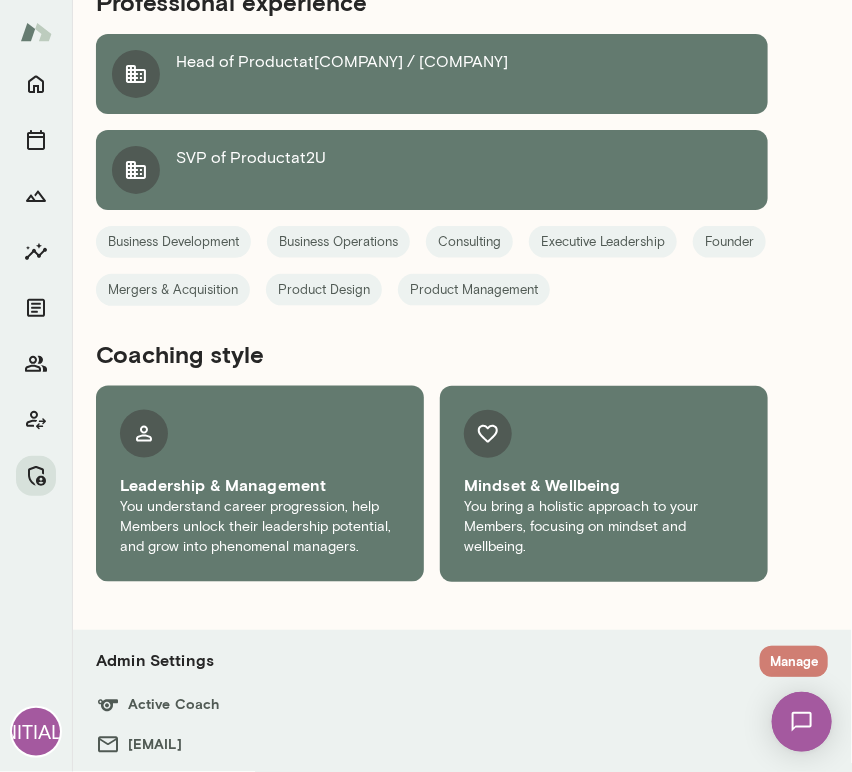 click on "Manage" at bounding box center (794, 661) 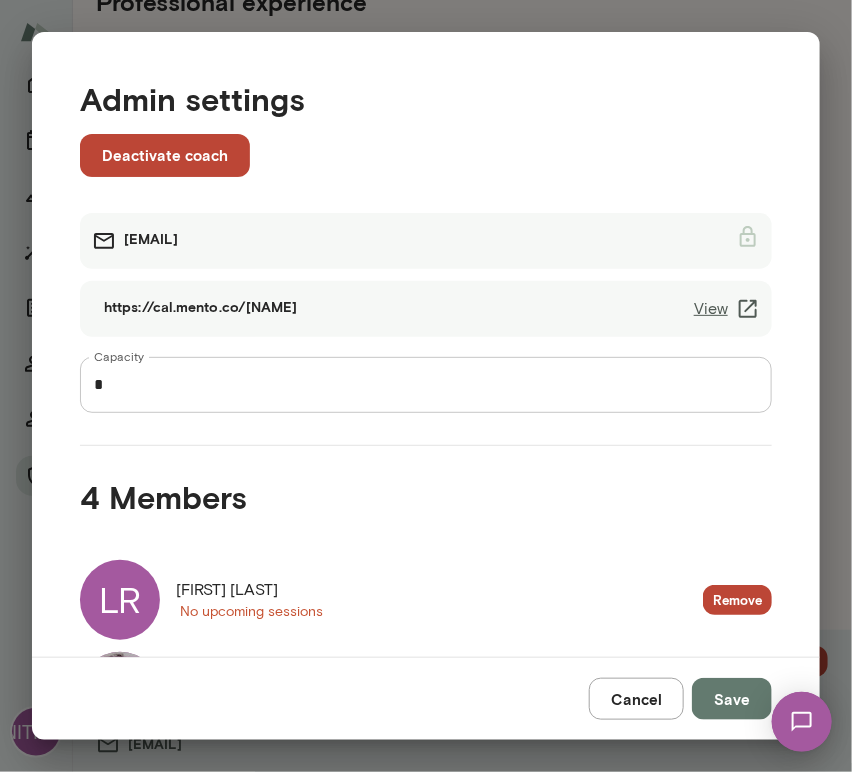 click on "View" at bounding box center [727, 309] 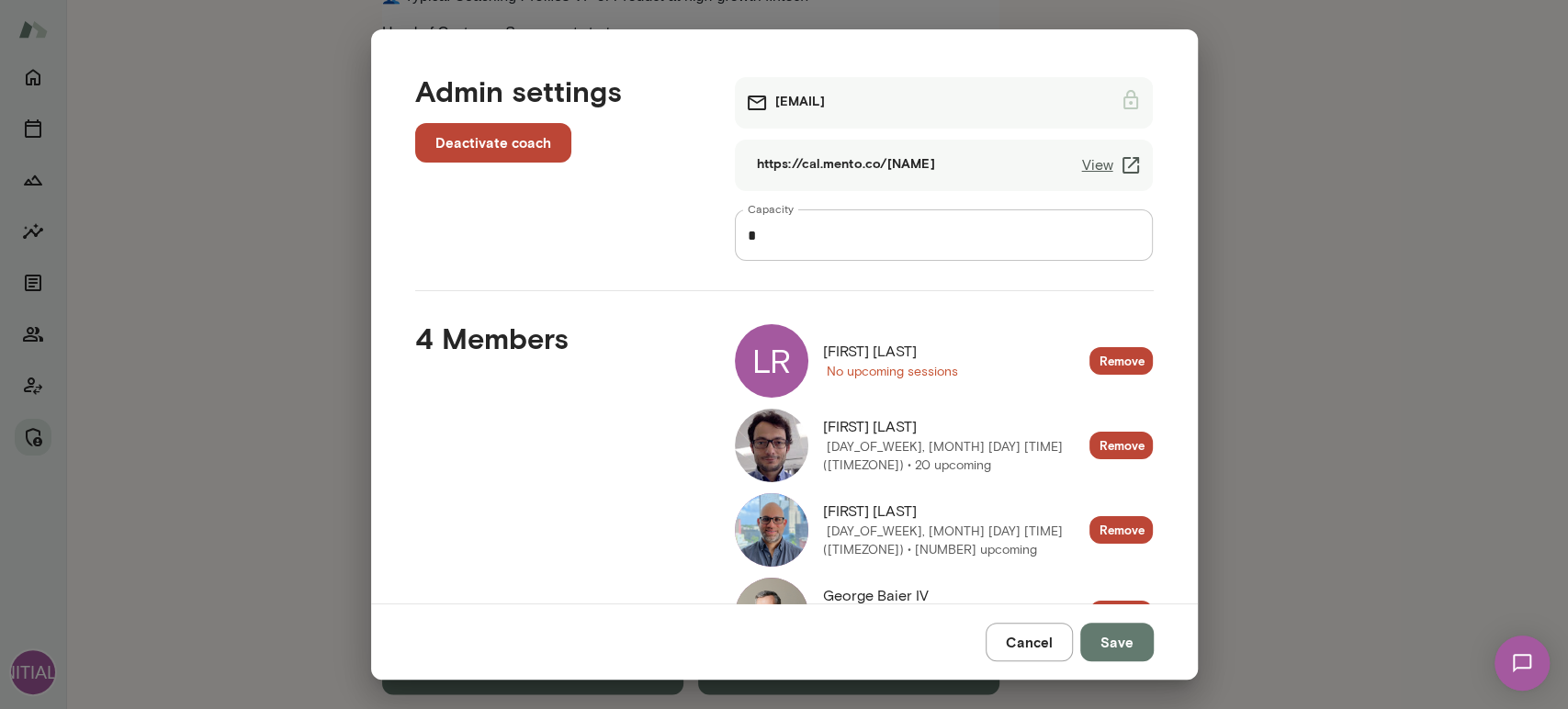 scroll, scrollTop: 1993, scrollLeft: 0, axis: vertical 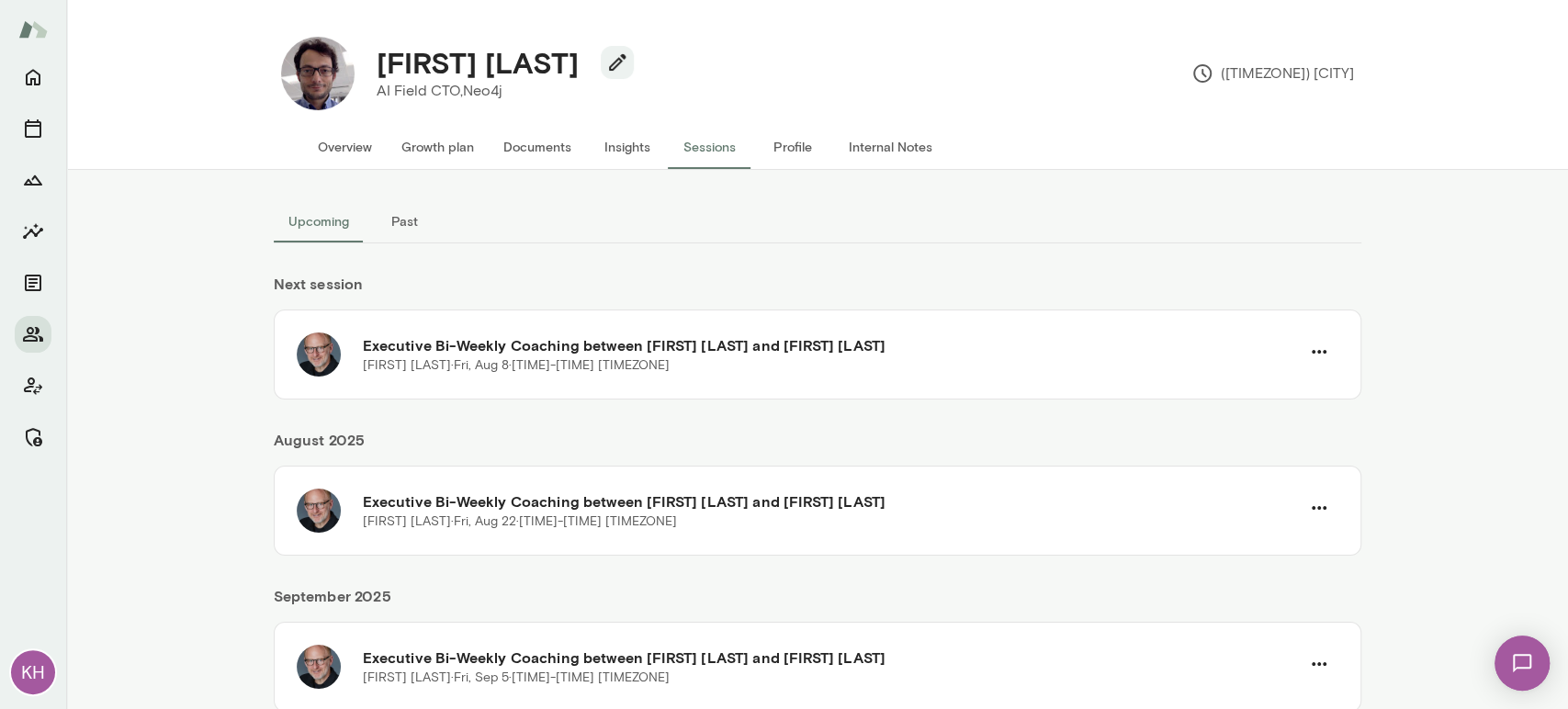 click on "Internal Notes" at bounding box center [890, 147] 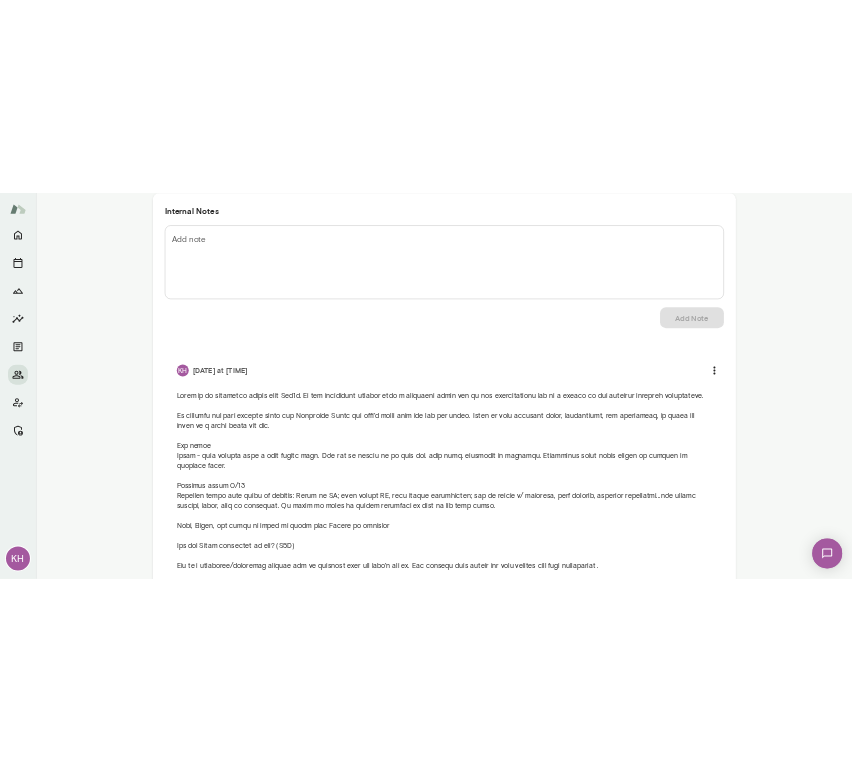 scroll, scrollTop: 0, scrollLeft: 0, axis: both 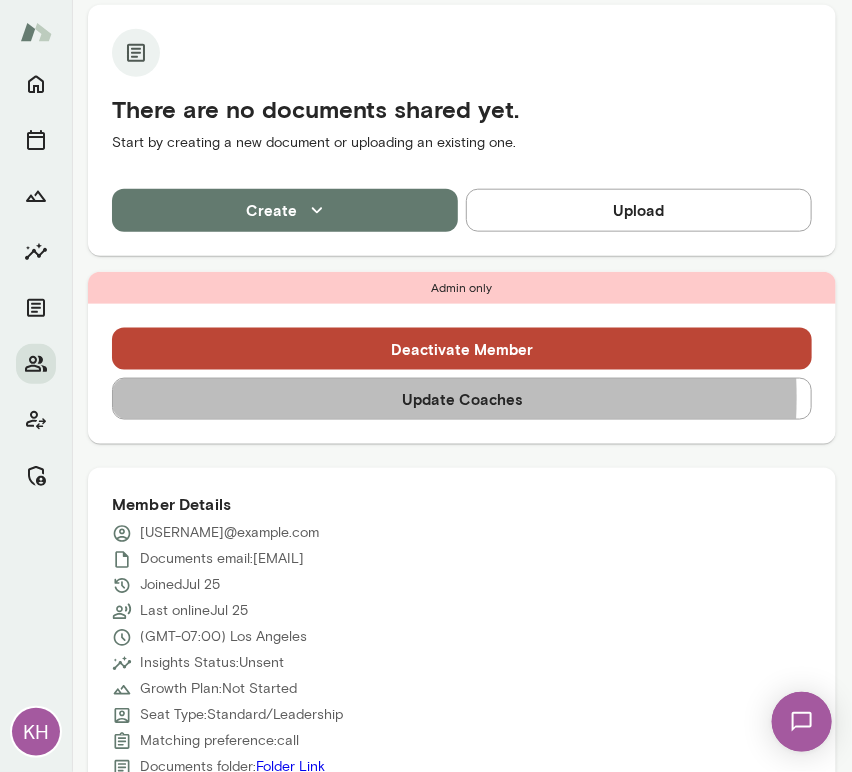 click on "Update Coaches" at bounding box center (462, 399) 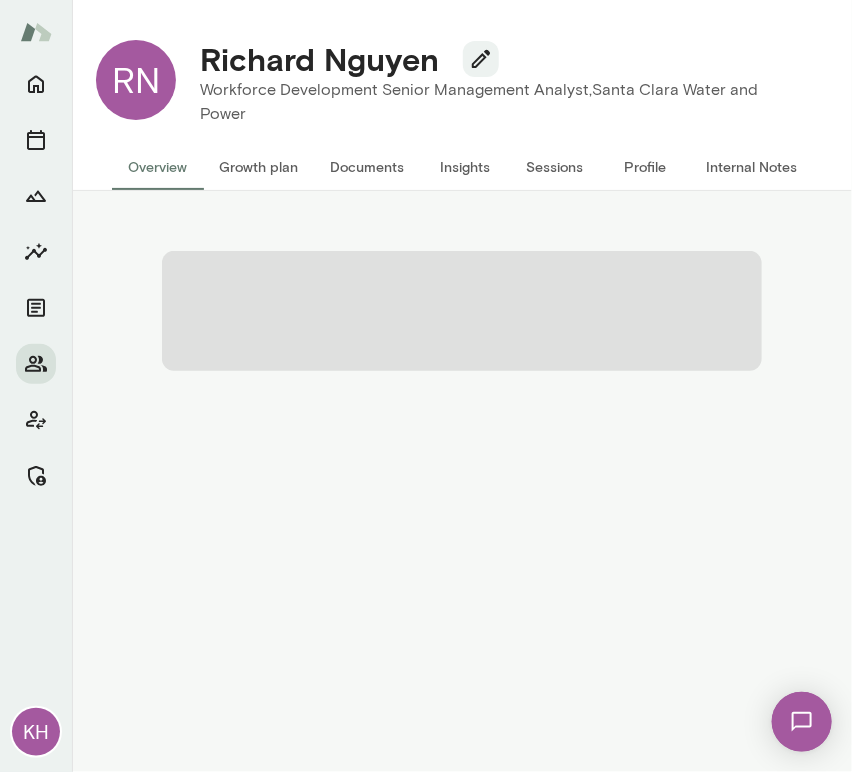 scroll, scrollTop: 0, scrollLeft: 0, axis: both 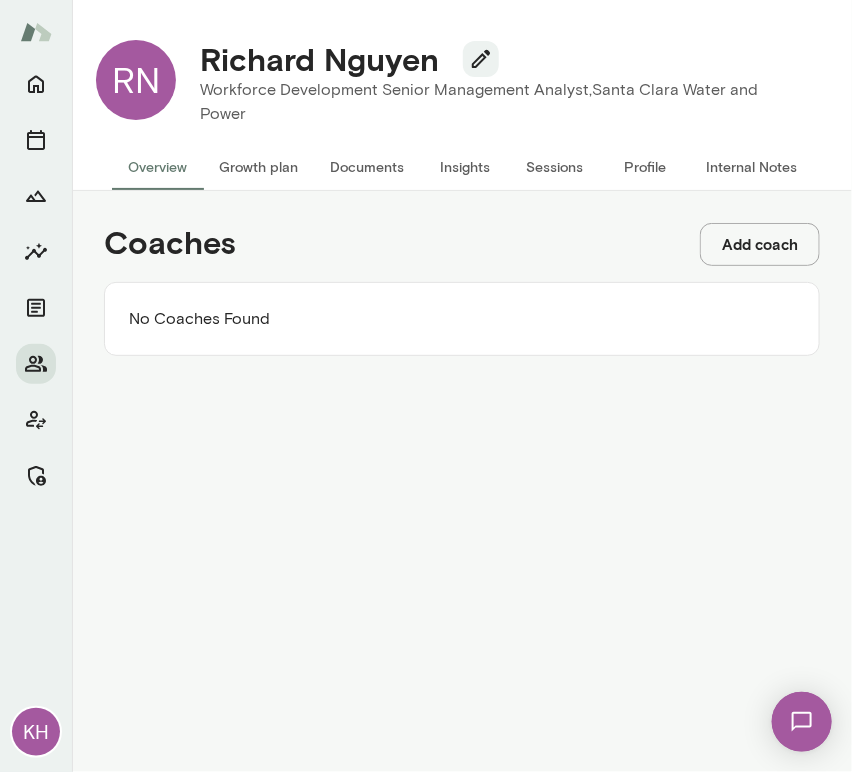 click on "Add coach" at bounding box center [760, 244] 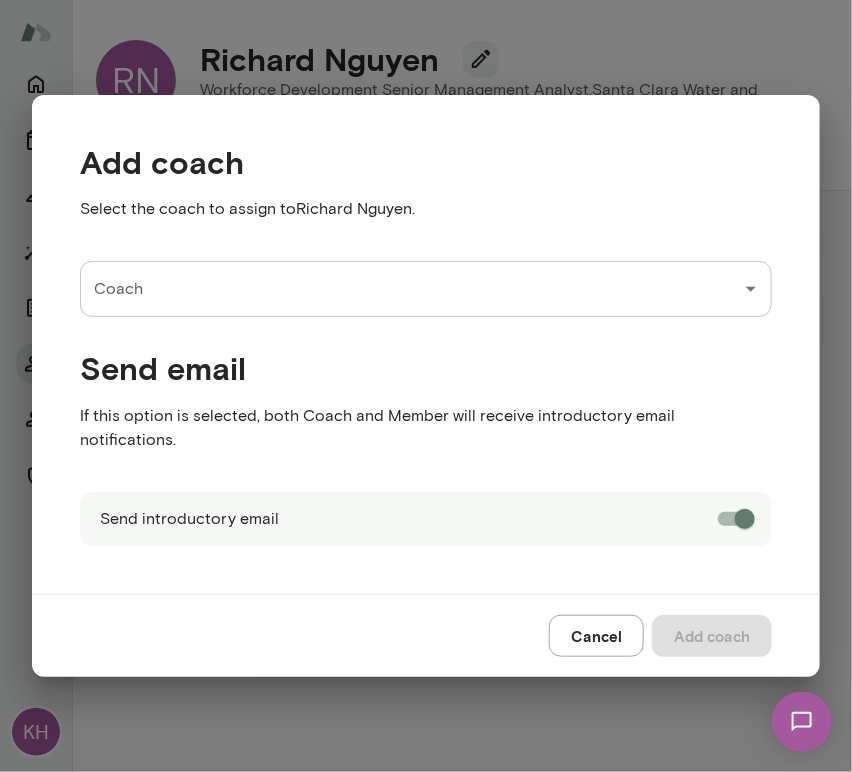 click on "Coach" at bounding box center [411, 289] 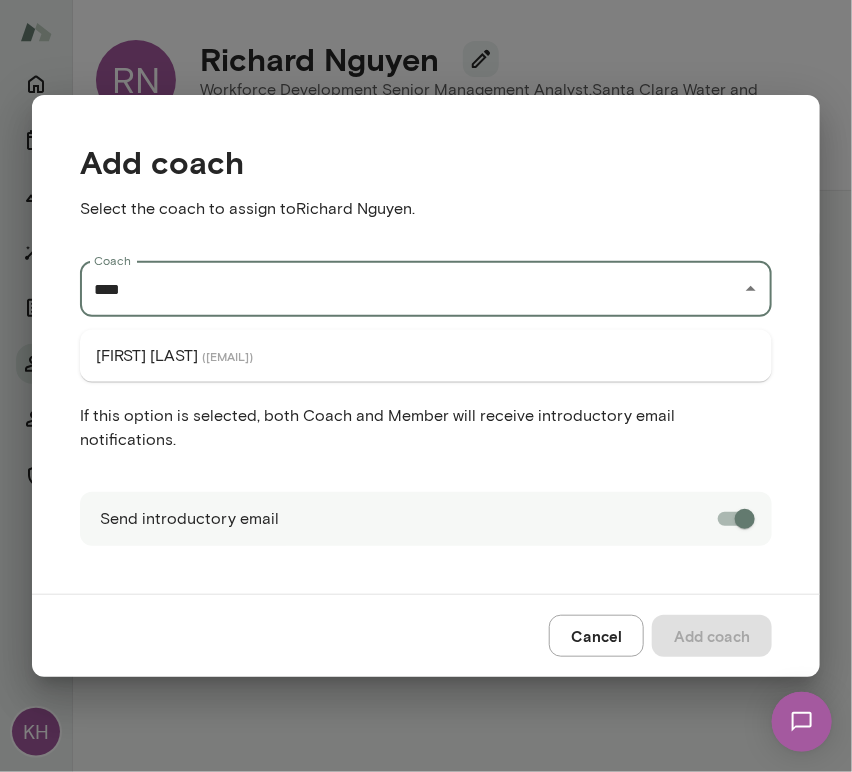 click on "( riconasol@mento.co )" at bounding box center (227, 356) 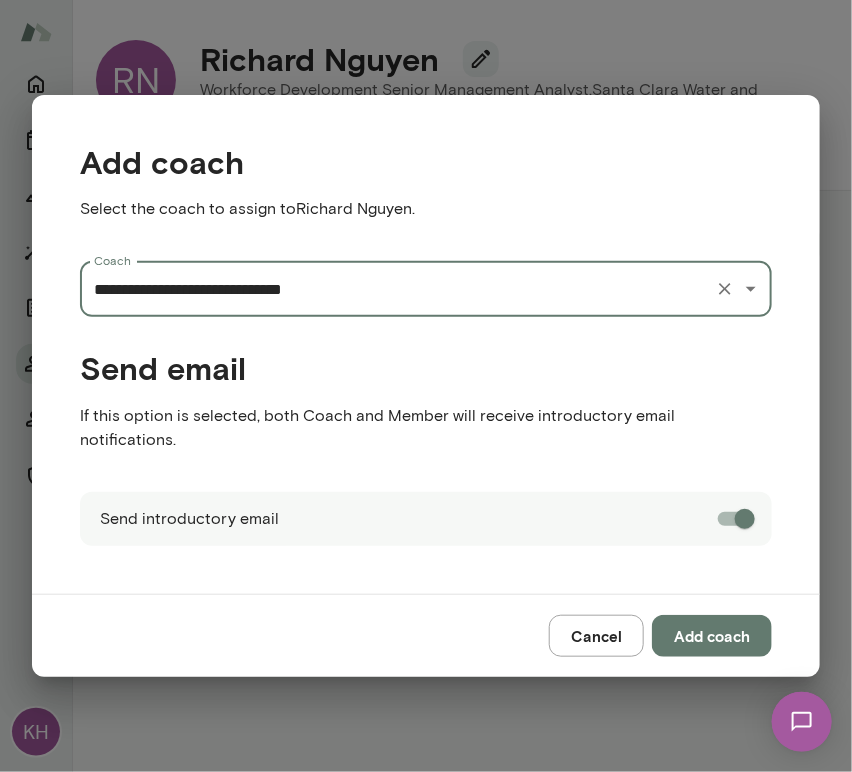 type on "**********" 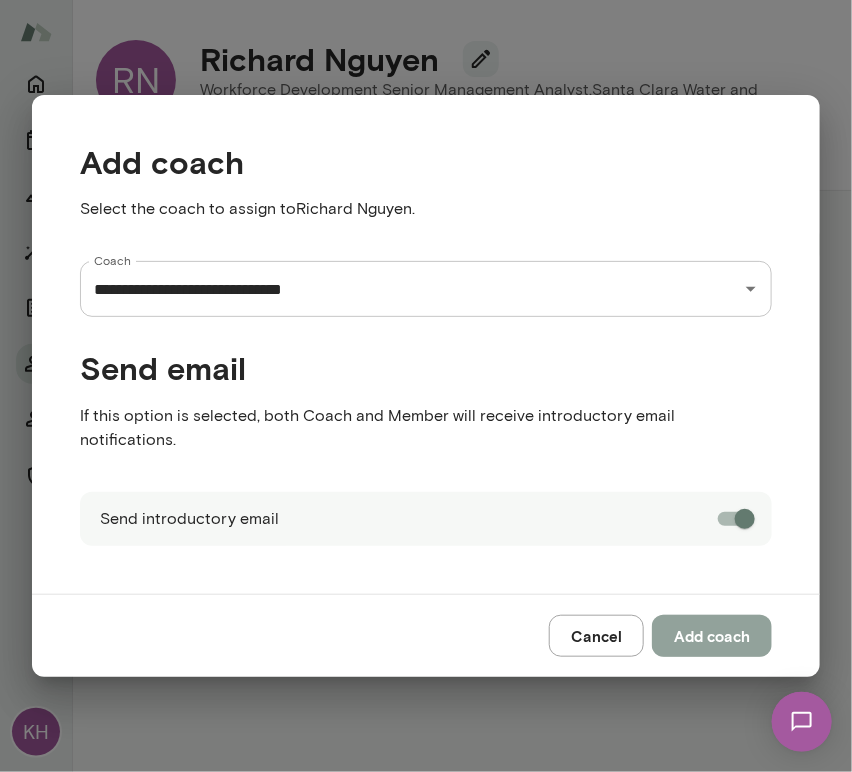 click on "Add coach" at bounding box center (712, 636) 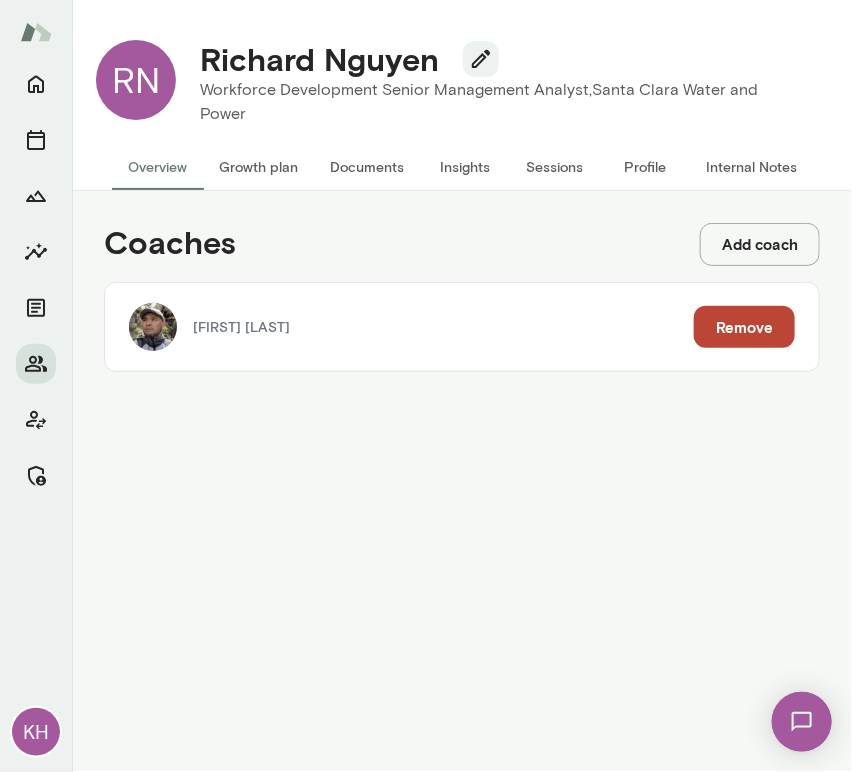 click on "Add coach" at bounding box center [760, 244] 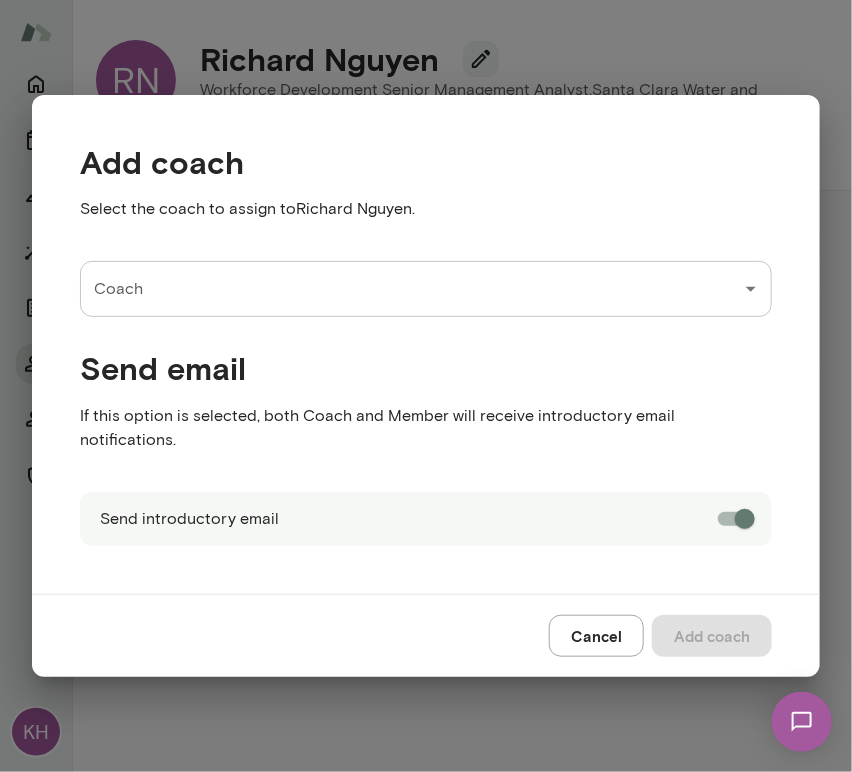 click on "Coach" at bounding box center [411, 289] 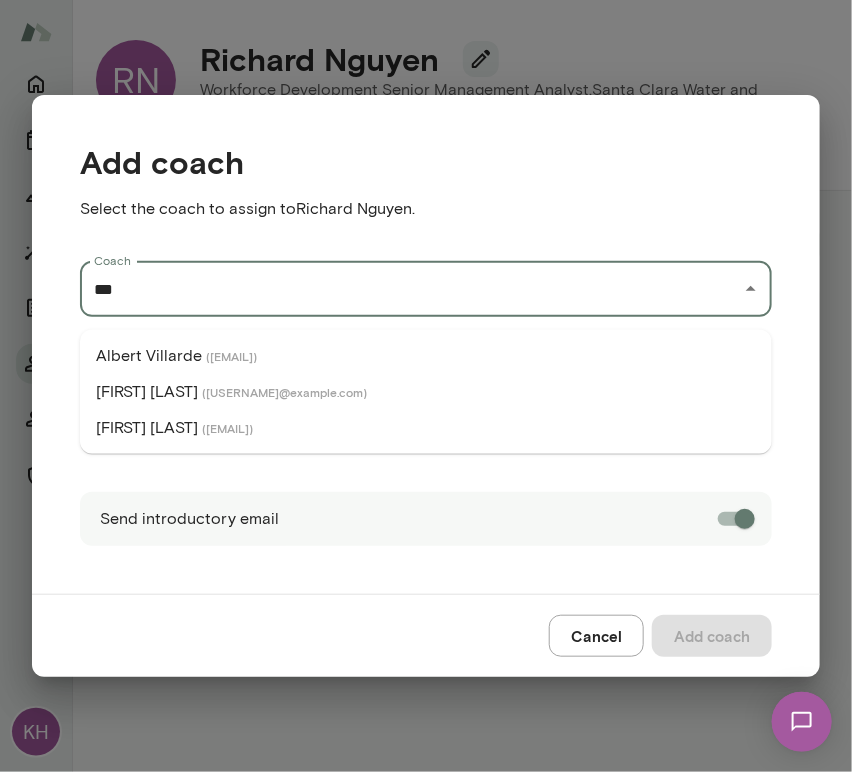 click on "( albertvillarde@mento.co )" at bounding box center (231, 356) 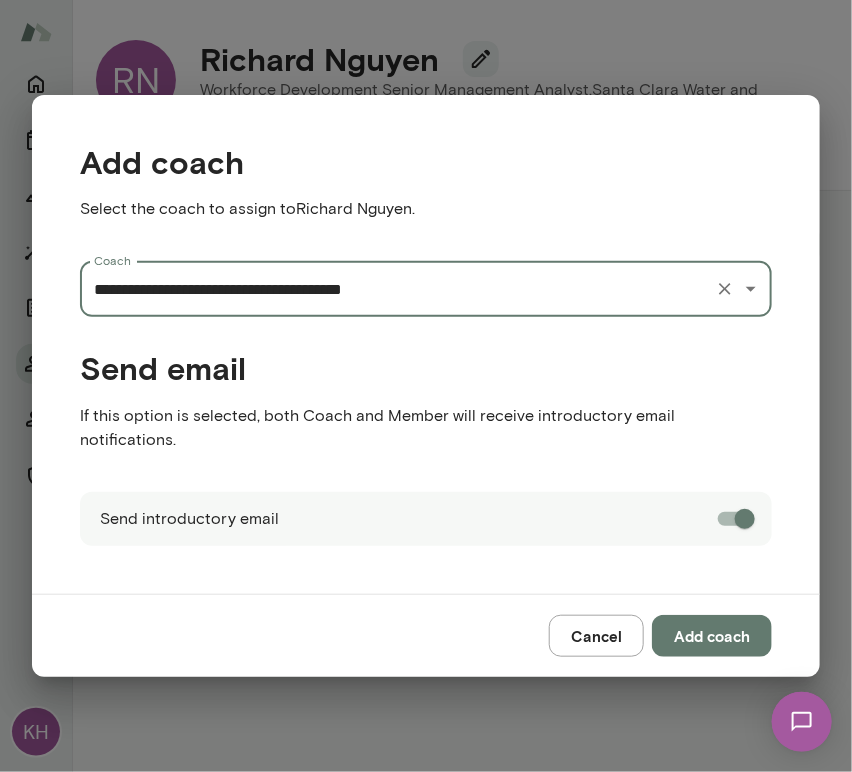 type on "**********" 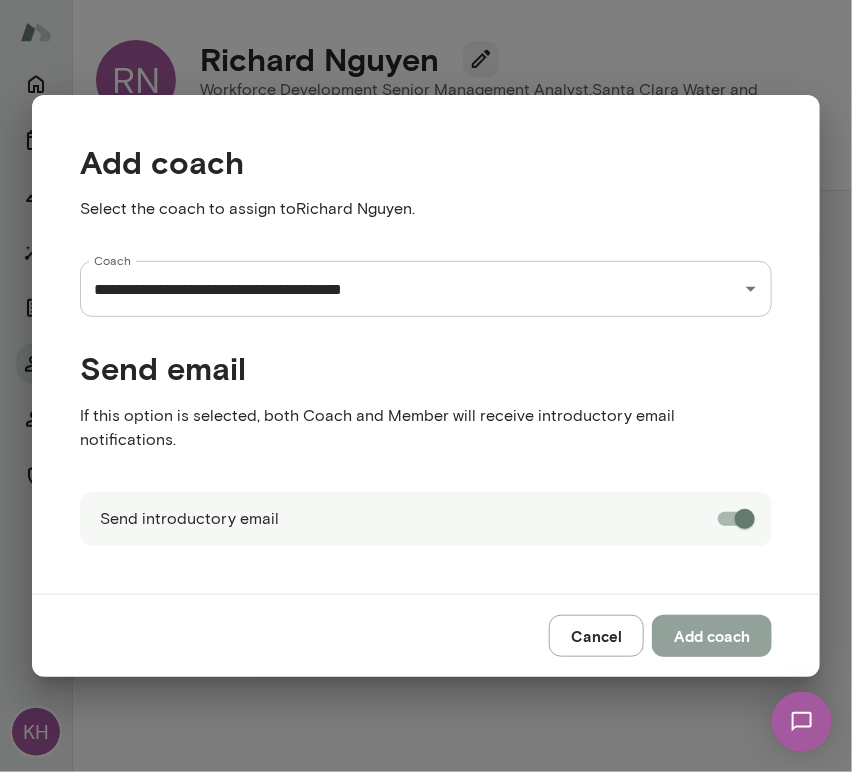 click on "Add coach" at bounding box center (712, 636) 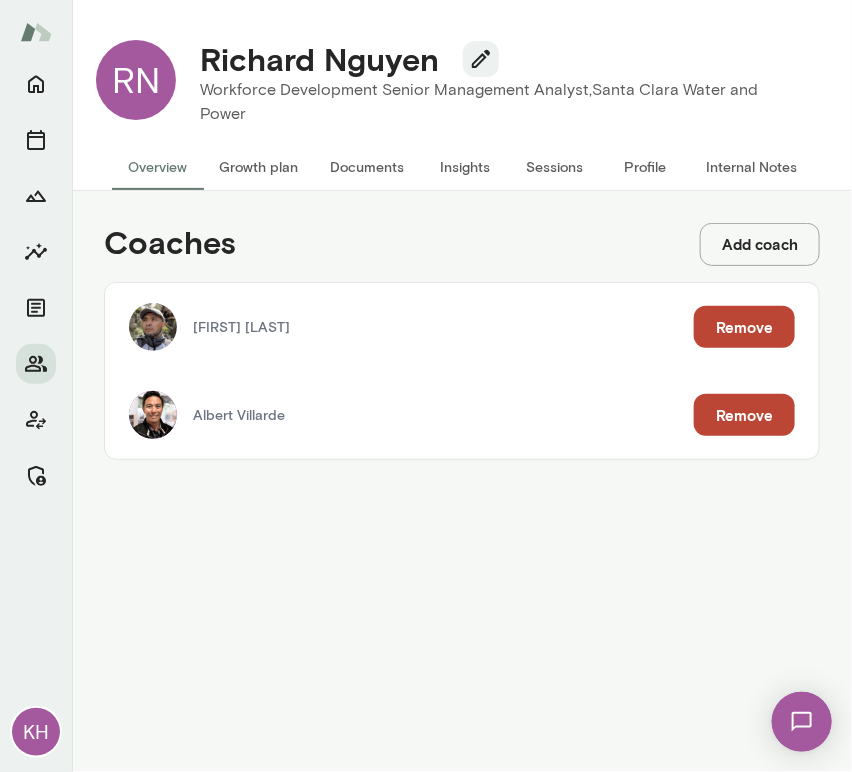 click on "Internal Notes" at bounding box center (751, 166) 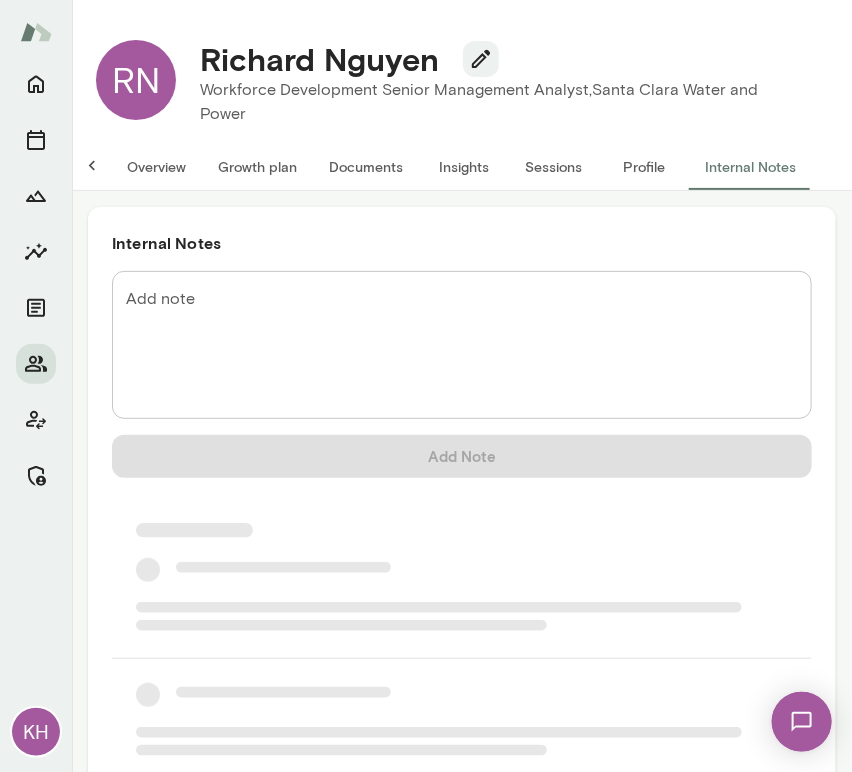 scroll, scrollTop: 0, scrollLeft: 16, axis: horizontal 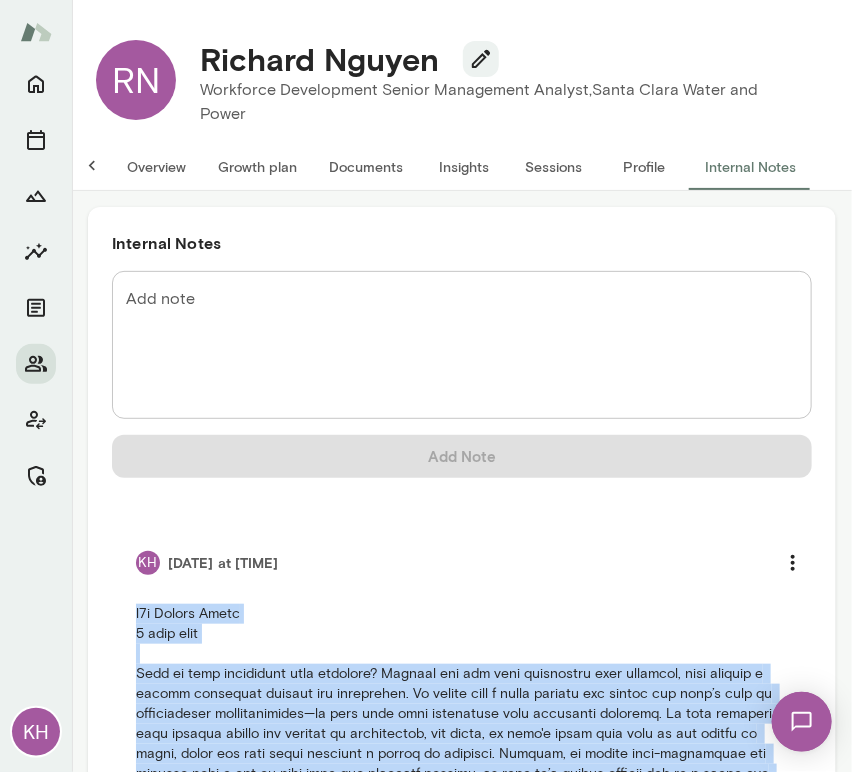 drag, startPoint x: 723, startPoint y: 683, endPoint x: 131, endPoint y: 620, distance: 595.3428 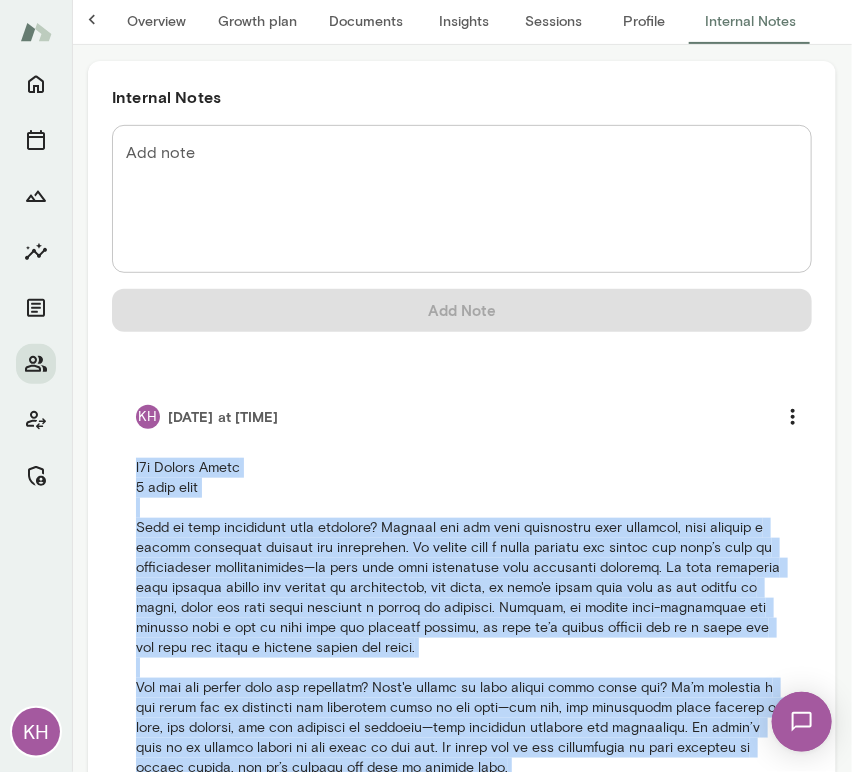 scroll, scrollTop: 146, scrollLeft: 0, axis: vertical 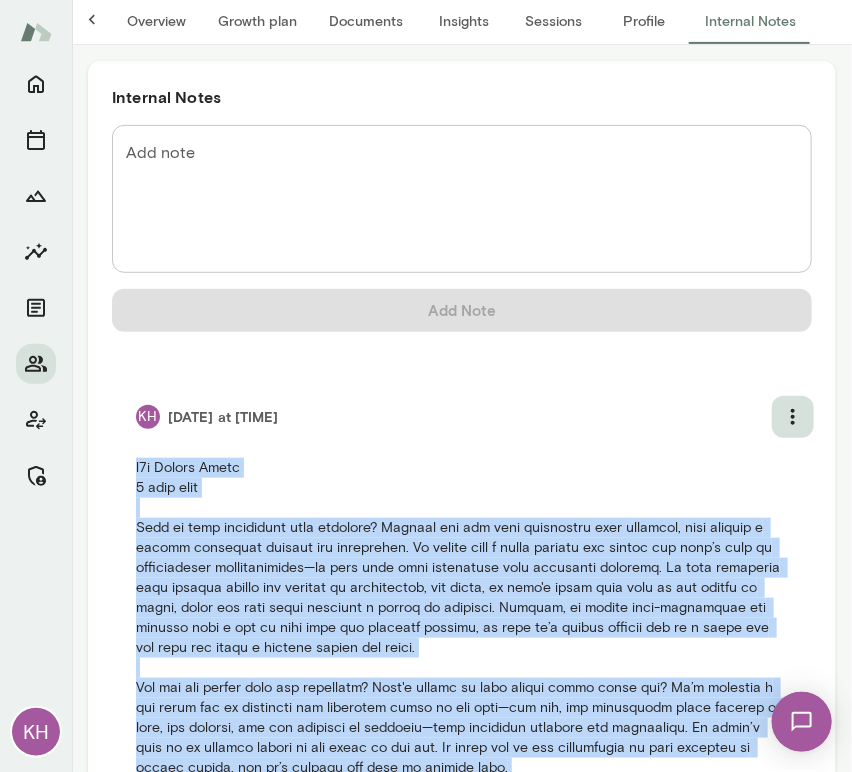 click 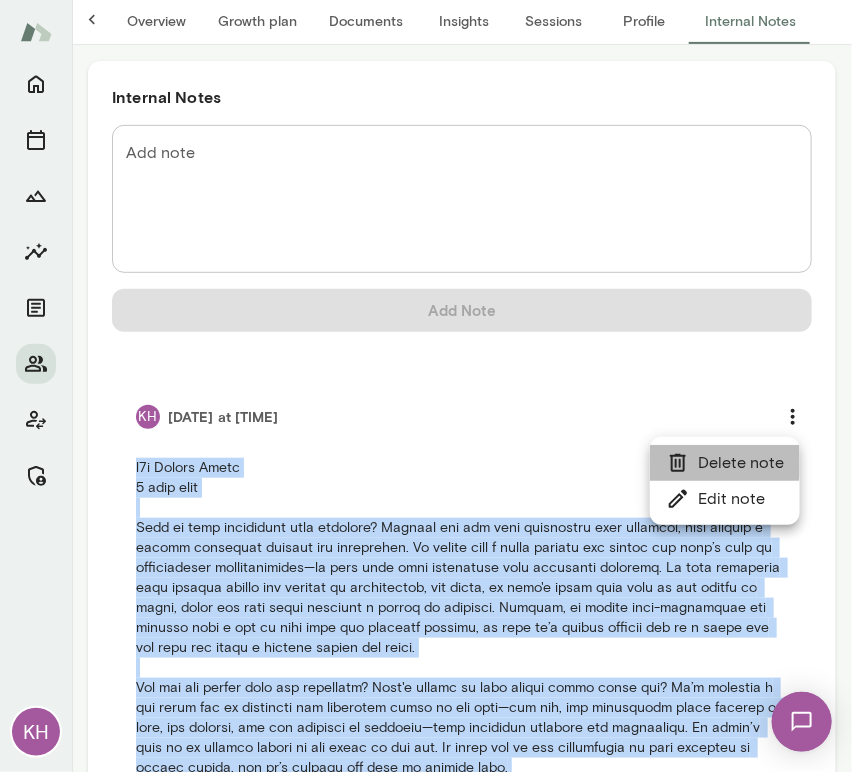 click on "Delete note" at bounding box center (725, 463) 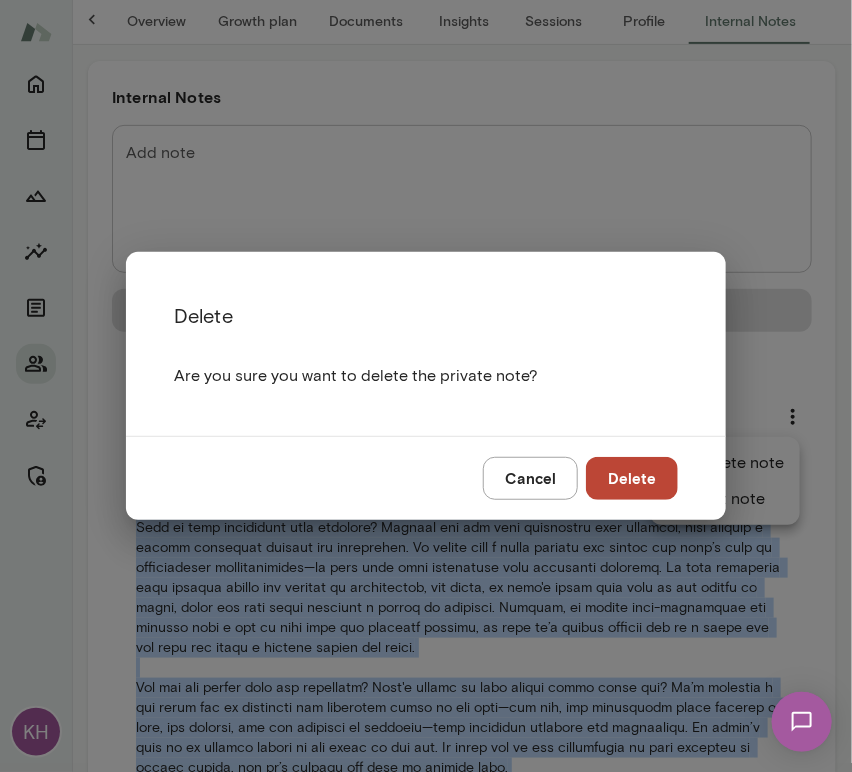 click on "Delete" at bounding box center (632, 478) 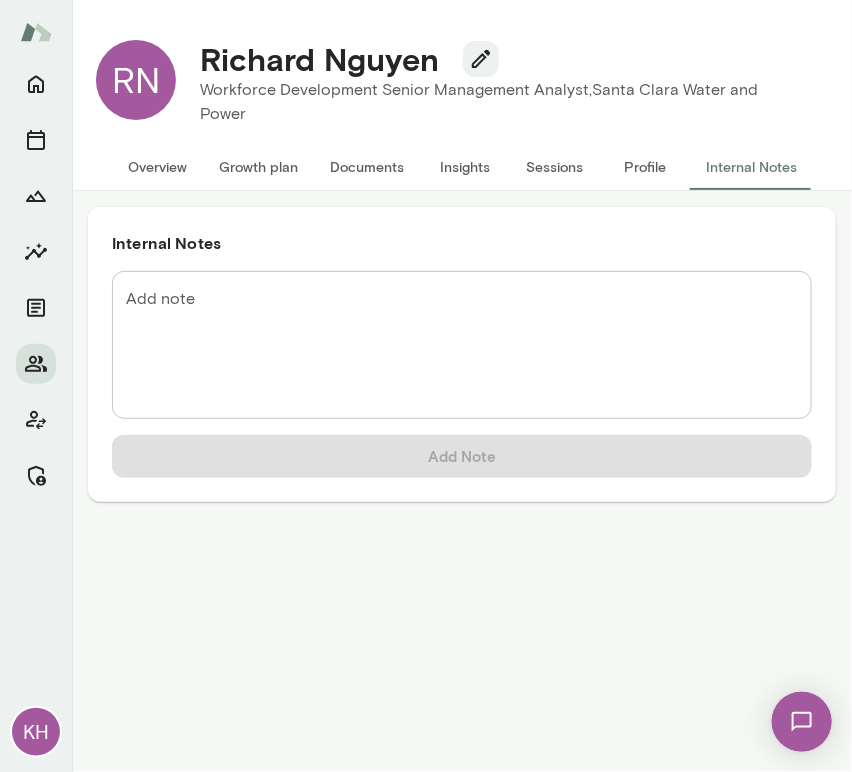 click on "Add note" at bounding box center [462, 345] 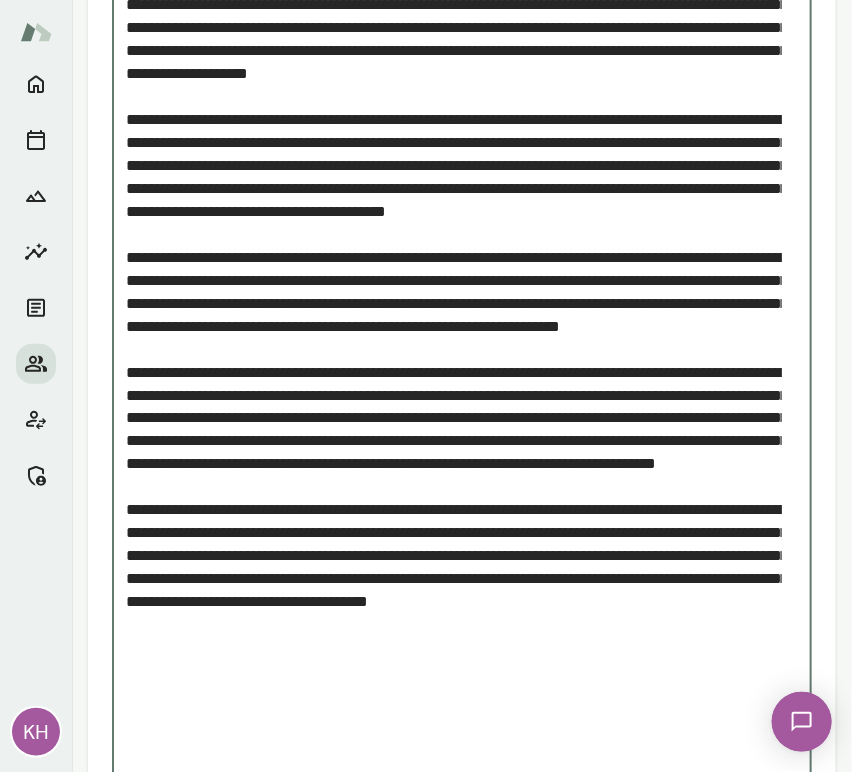 scroll, scrollTop: 664, scrollLeft: 0, axis: vertical 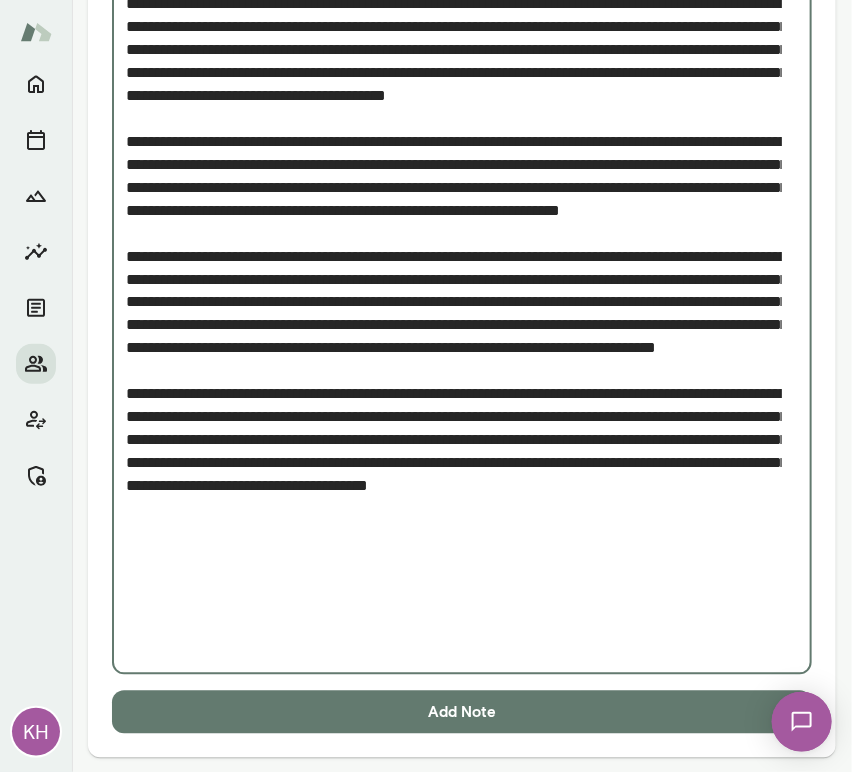 type on "**********" 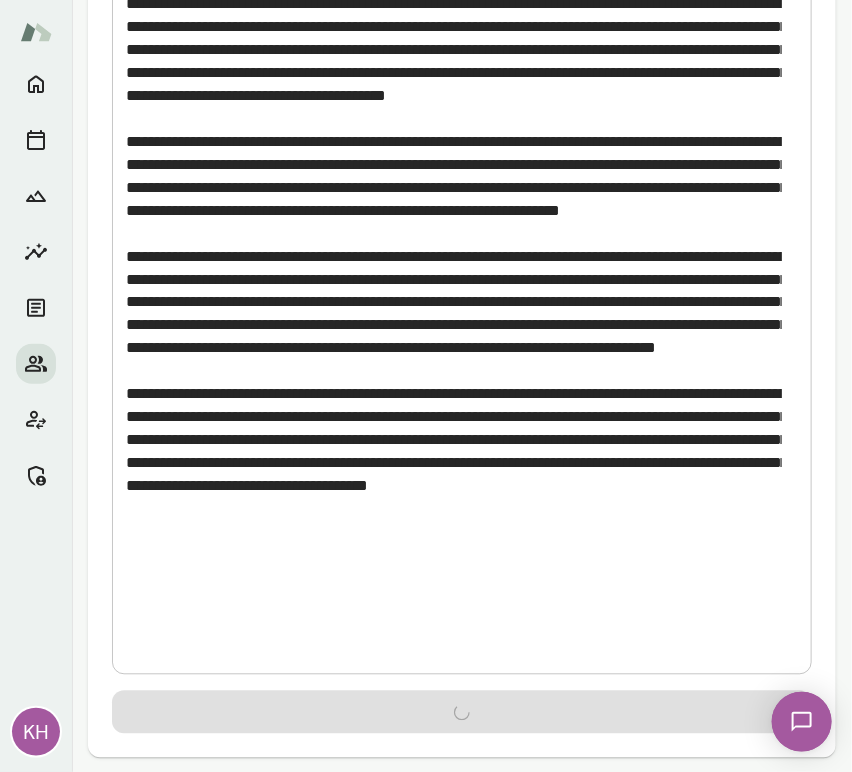 type 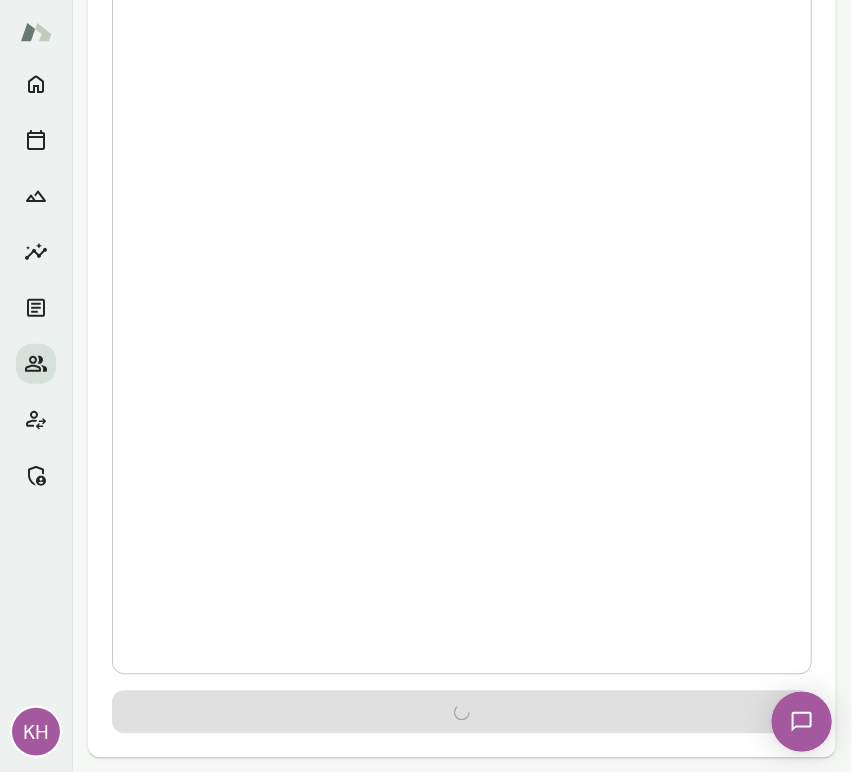 scroll, scrollTop: 0, scrollLeft: 0, axis: both 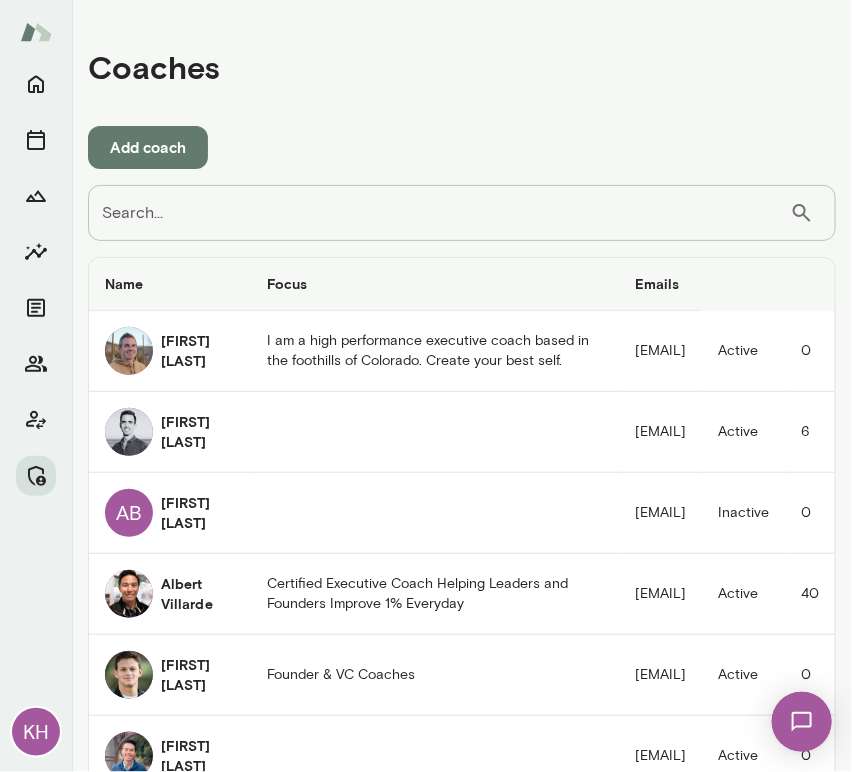 click on "Search..." at bounding box center (439, 213) 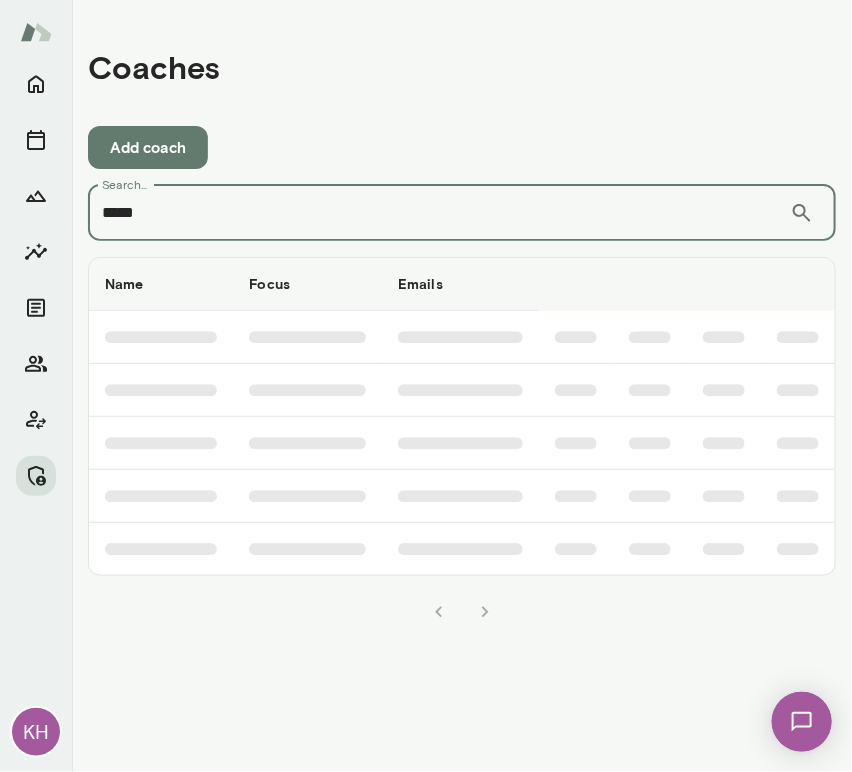 type on "******" 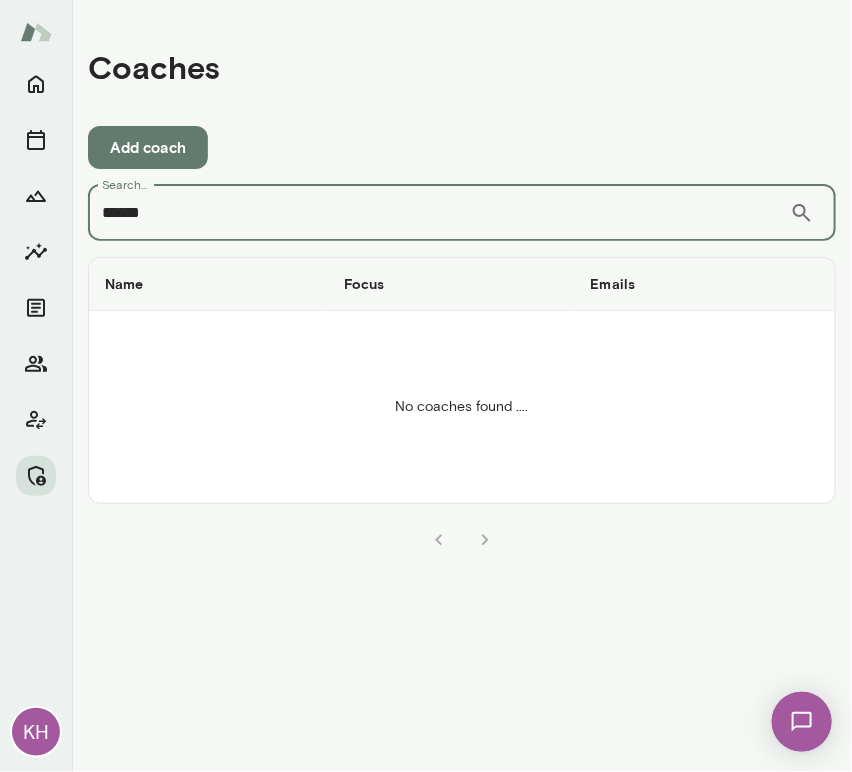 drag, startPoint x: 250, startPoint y: 228, endPoint x: 45, endPoint y: 231, distance: 205.02196 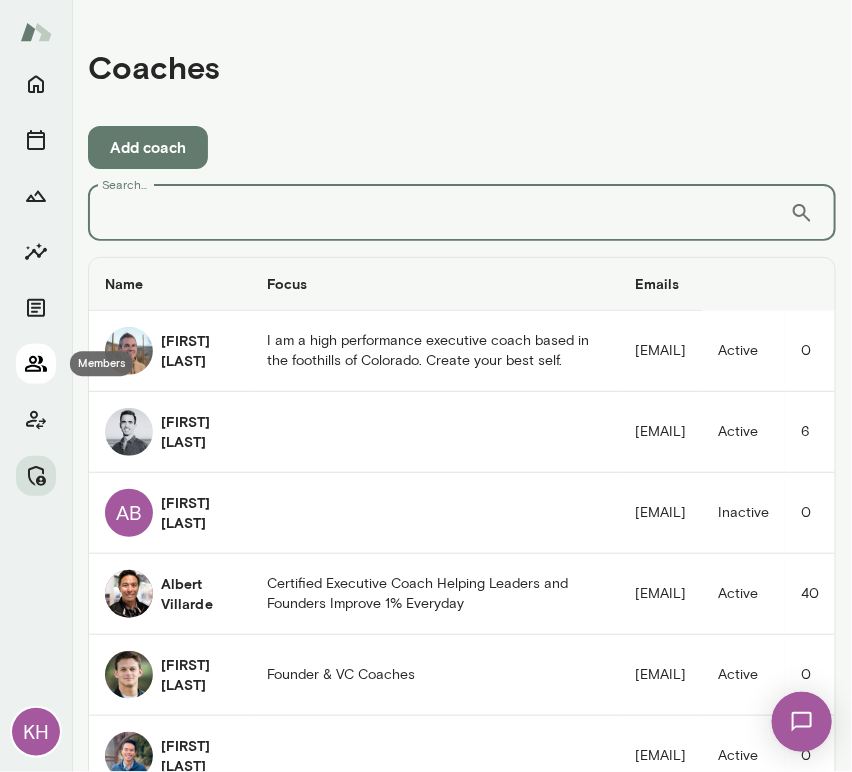 click 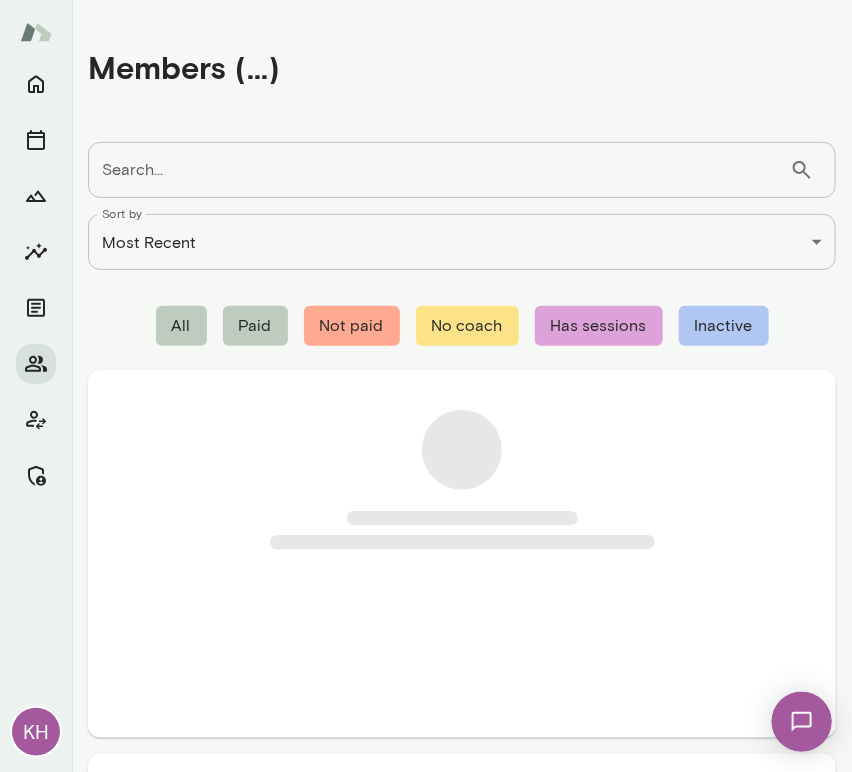 click on "Search..." at bounding box center (439, 170) 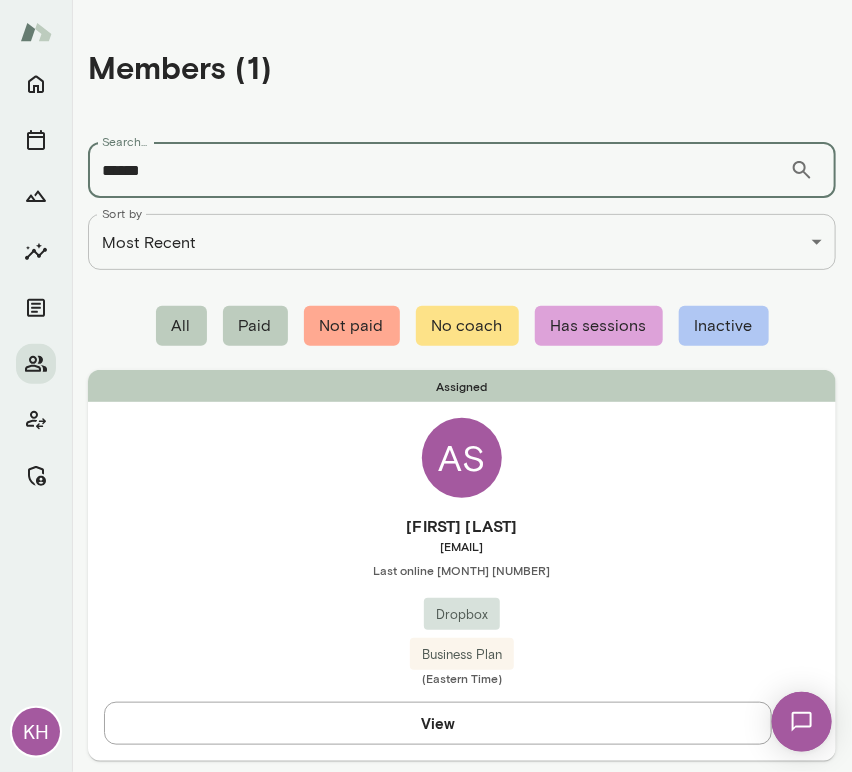 type on "******" 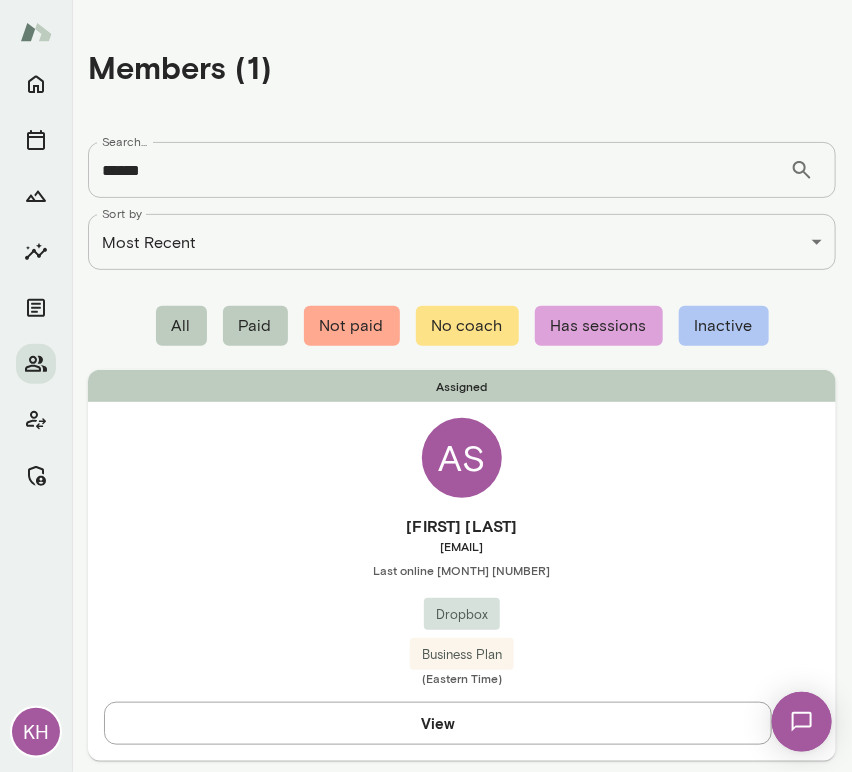 click on "Ajahne Santa Anna" at bounding box center (462, 526) 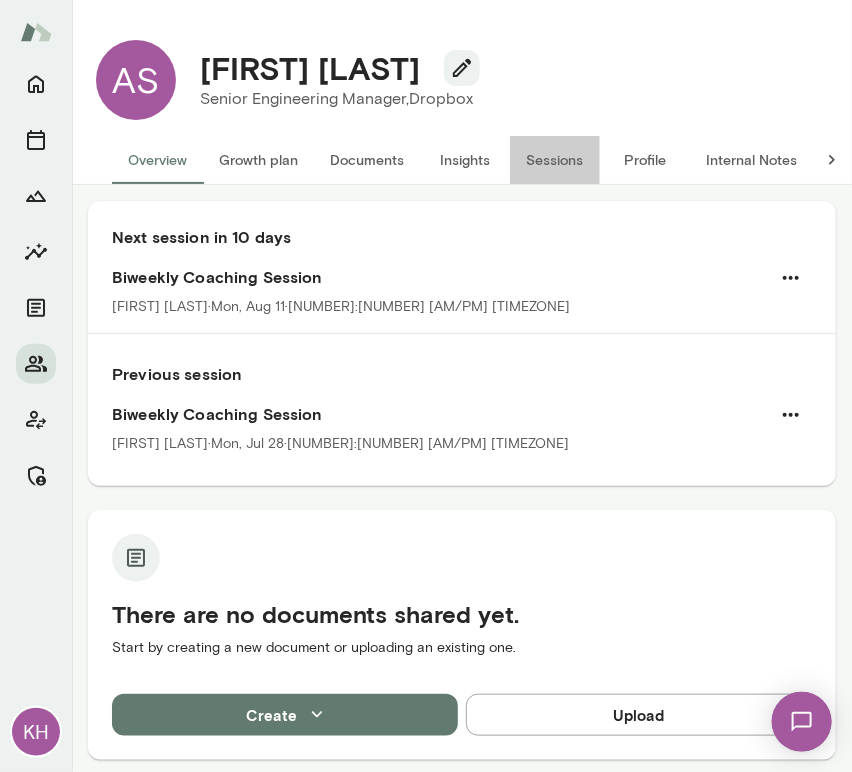 click on "Sessions" at bounding box center (555, 160) 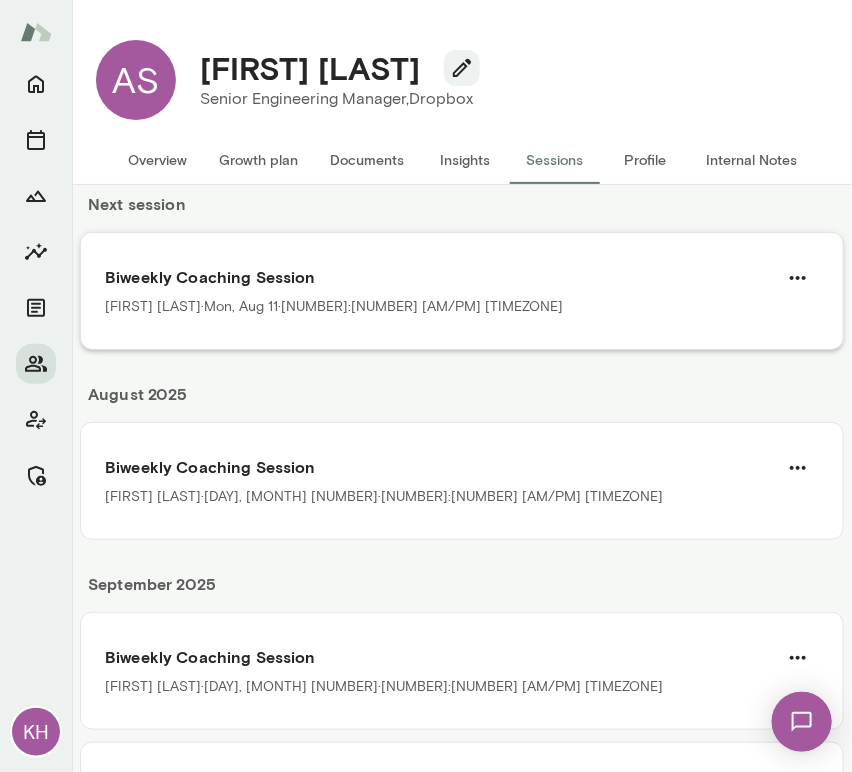 scroll, scrollTop: 106, scrollLeft: 0, axis: vertical 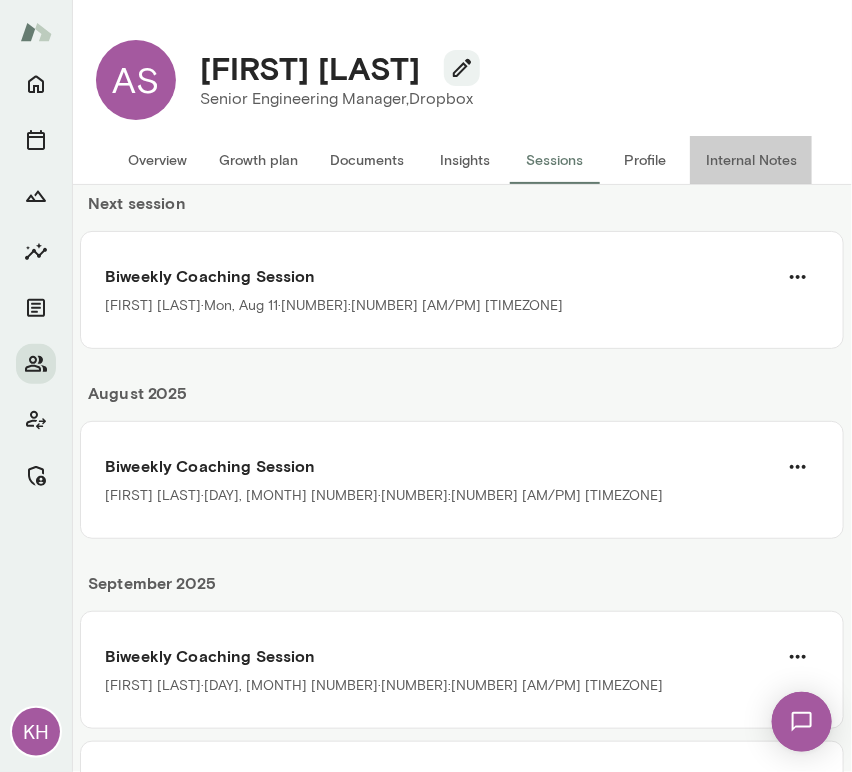 click on "Internal Notes" at bounding box center [751, 160] 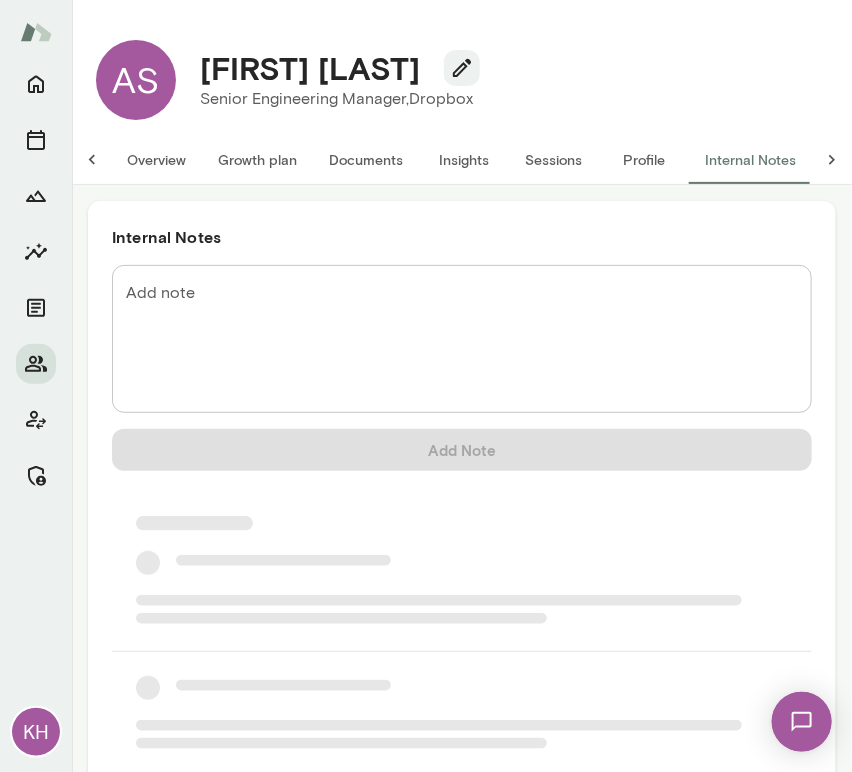 scroll, scrollTop: 0, scrollLeft: 16, axis: horizontal 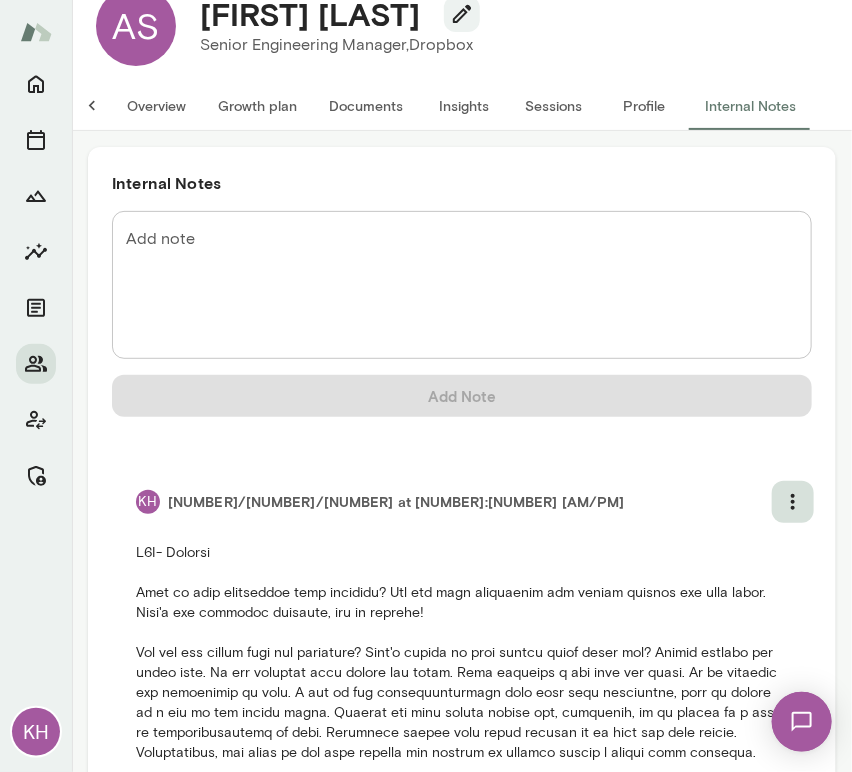 click 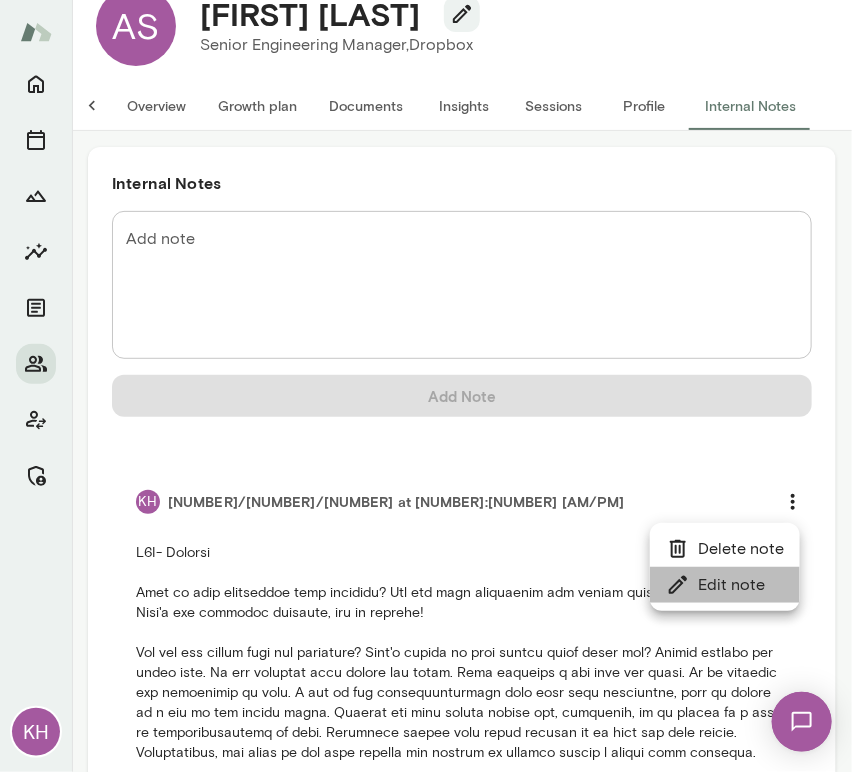 click on "Edit note" at bounding box center (725, 585) 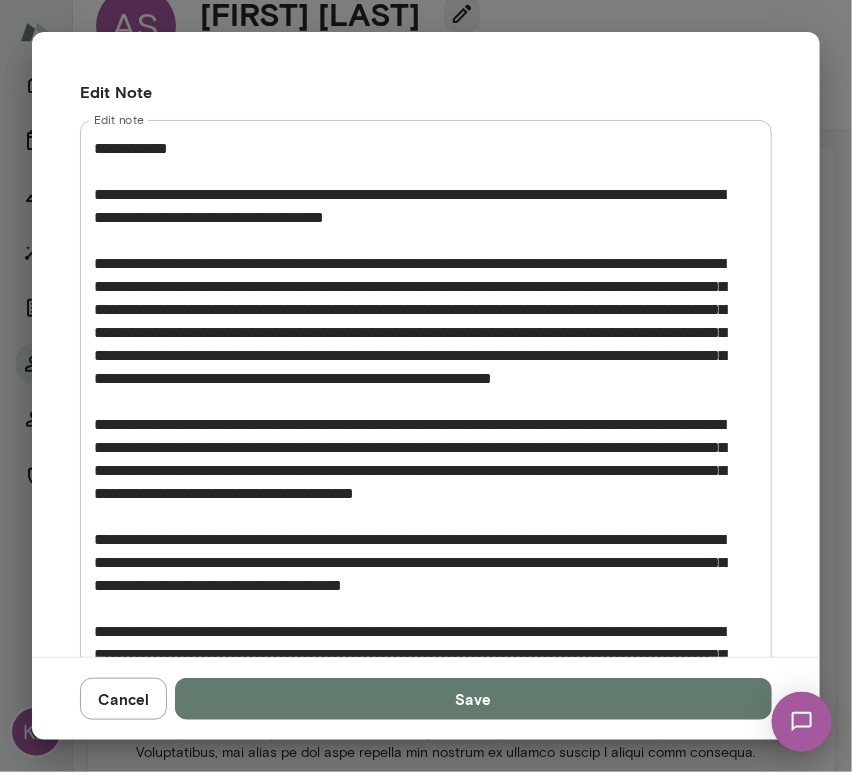 click on "Edit note" at bounding box center [418, 482] 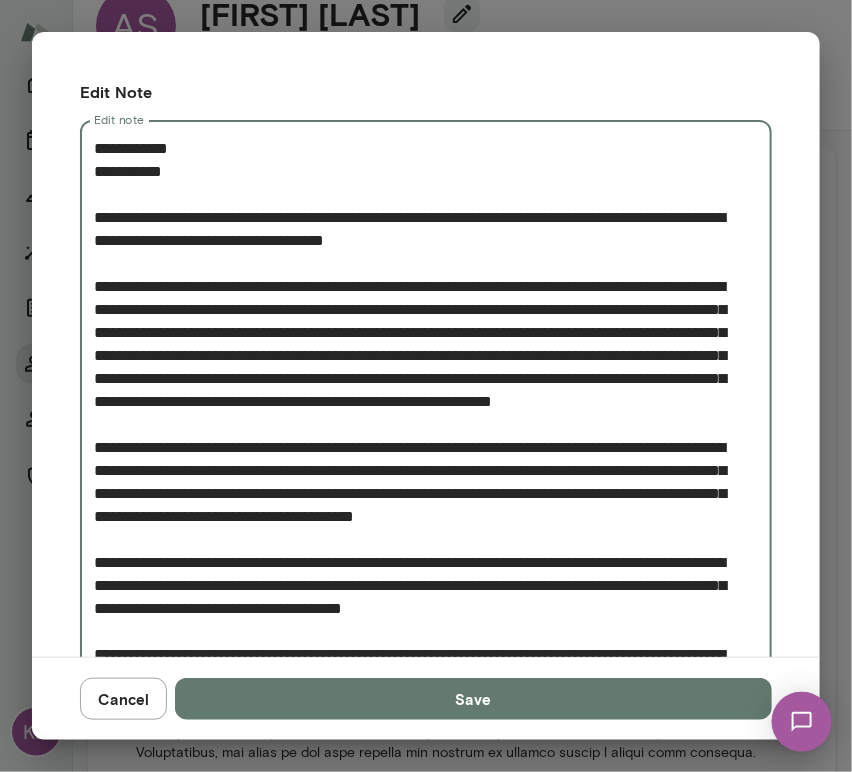 type on "**********" 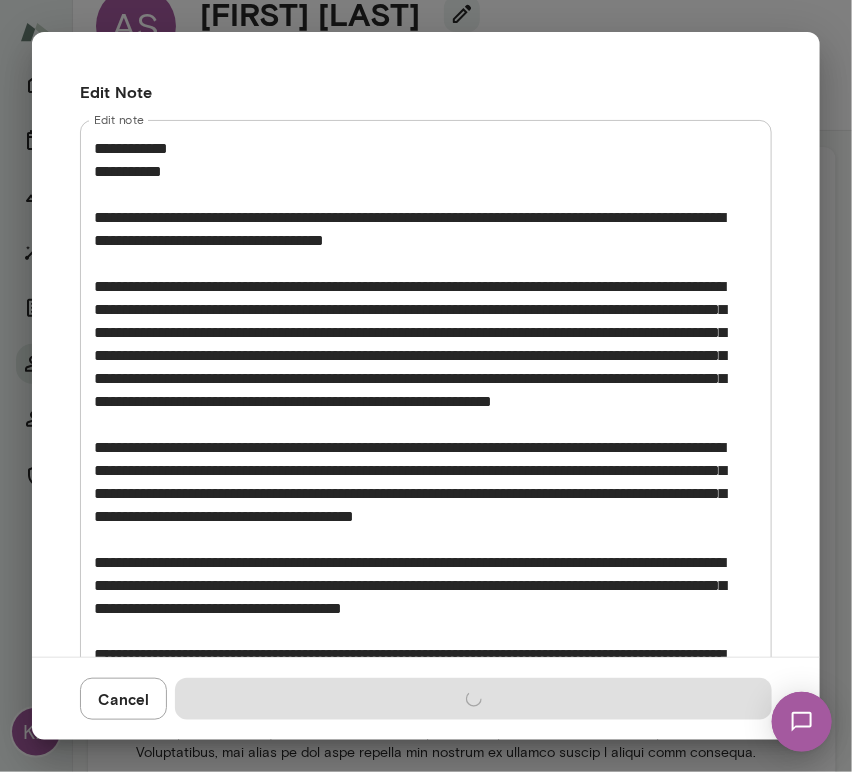 type 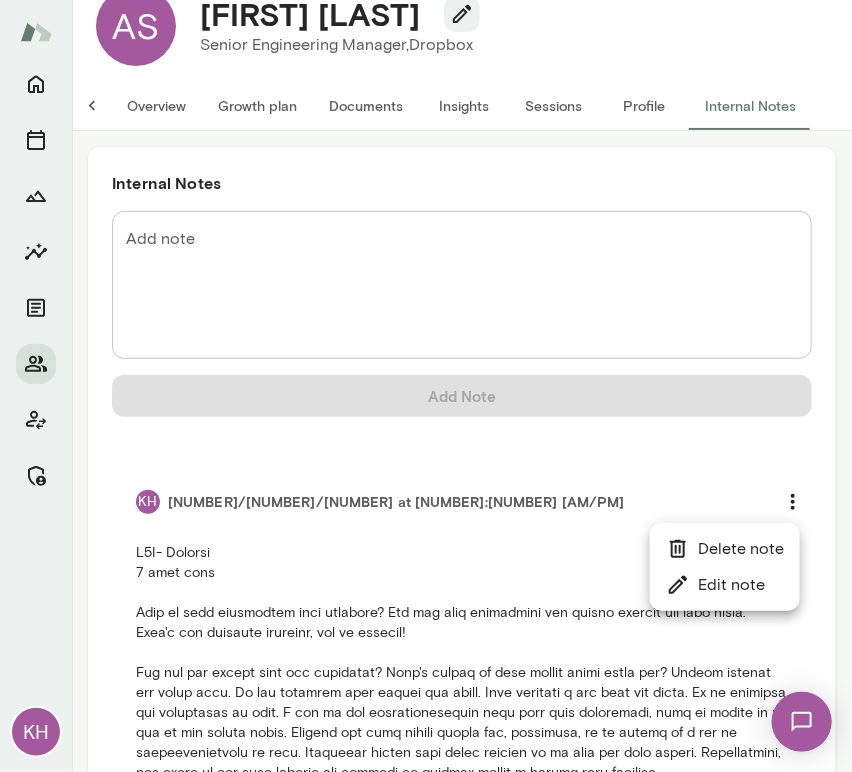 click at bounding box center (426, 386) 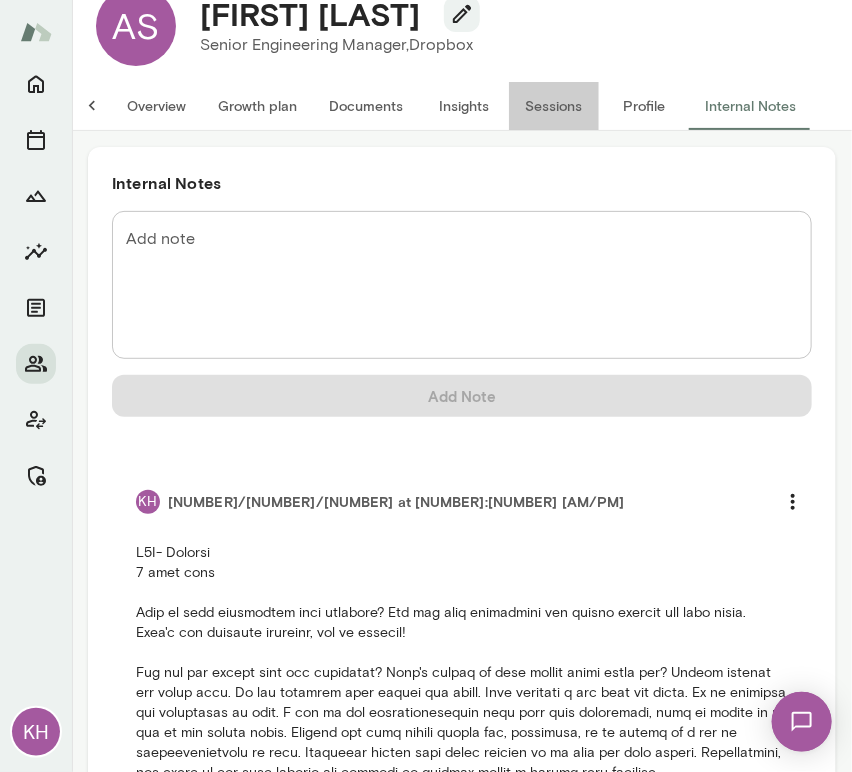 click on "Sessions" at bounding box center (554, 106) 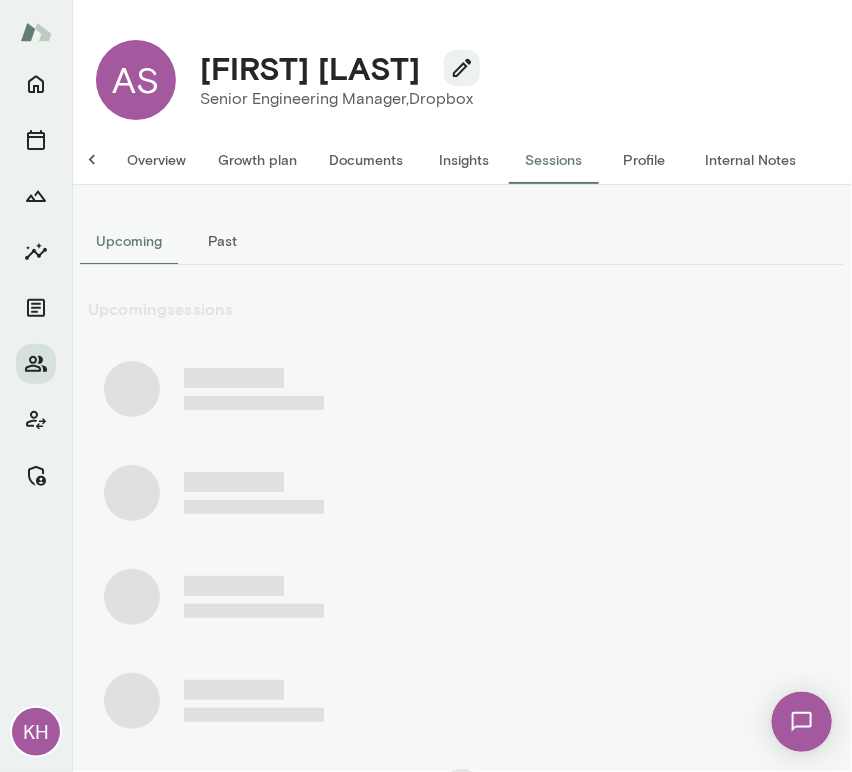 scroll, scrollTop: 0, scrollLeft: 0, axis: both 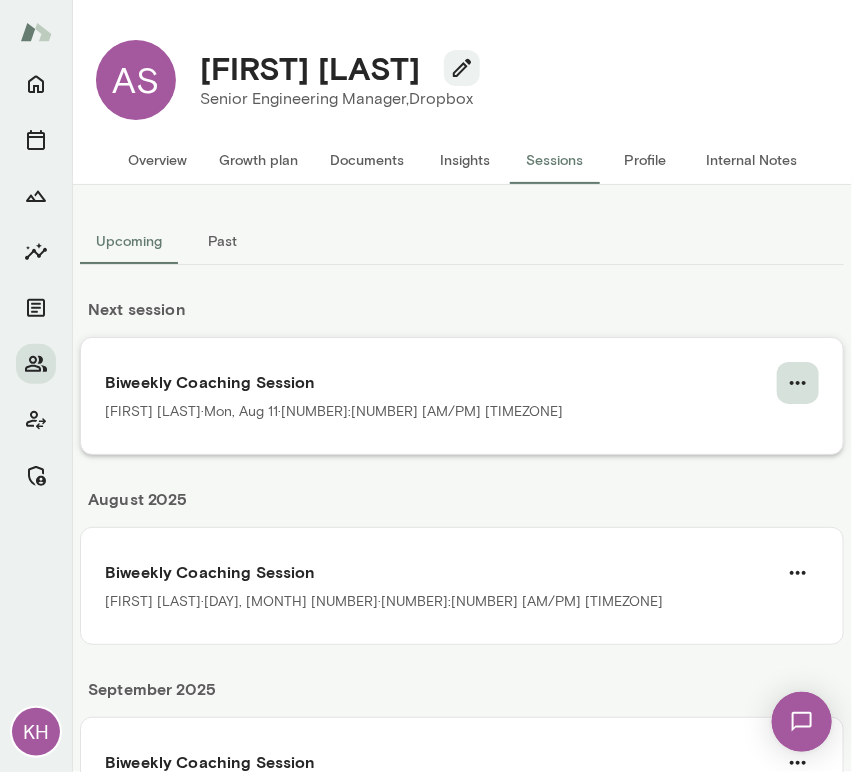 click 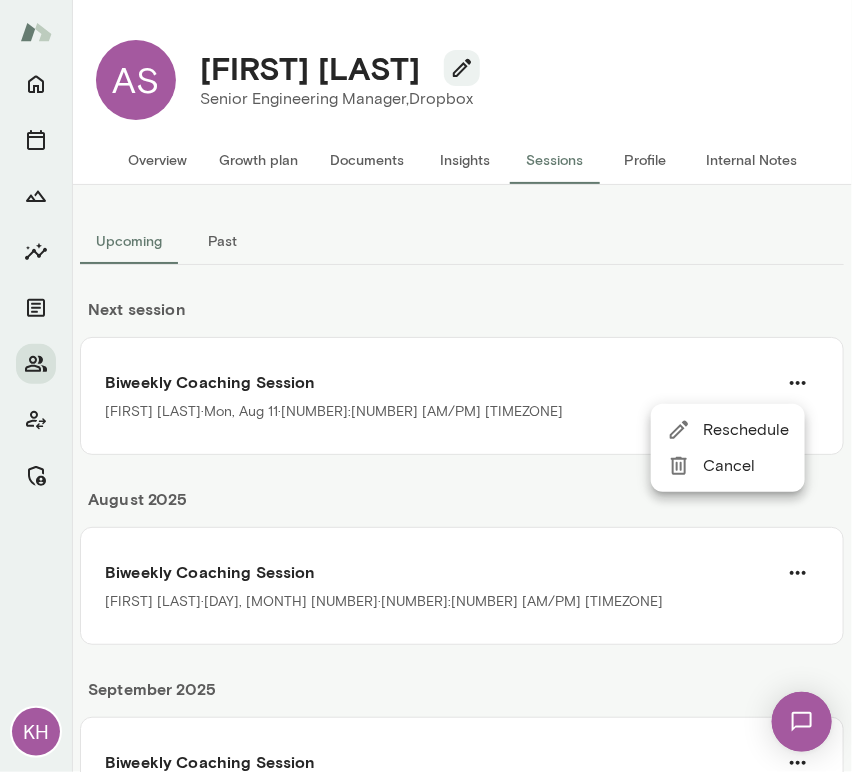click on "Cancel" at bounding box center [746, 466] 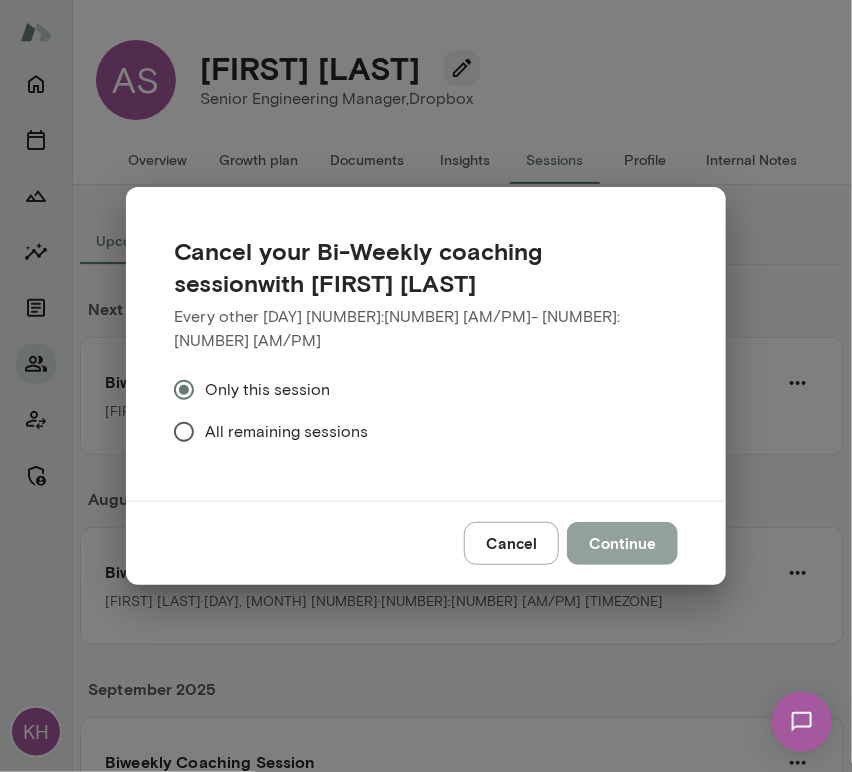 click on "Continue" at bounding box center (622, 543) 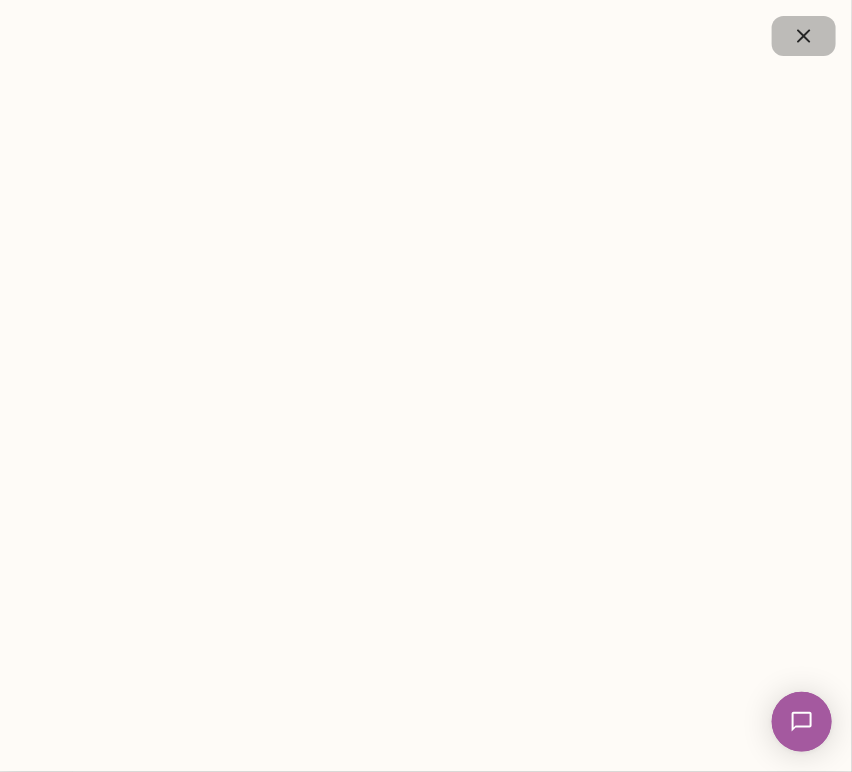 click at bounding box center [804, 36] 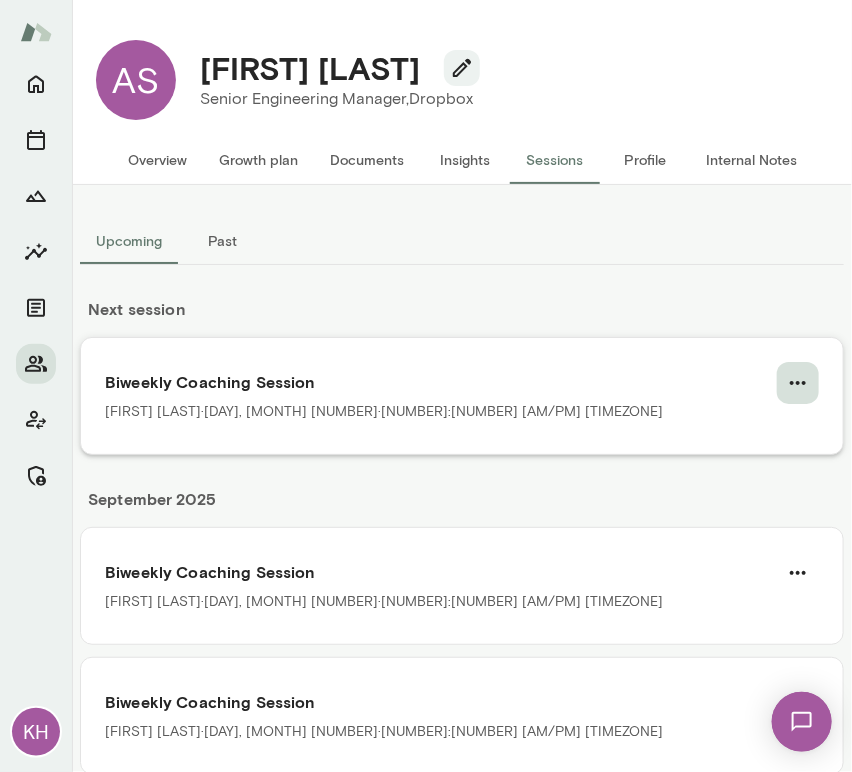 click 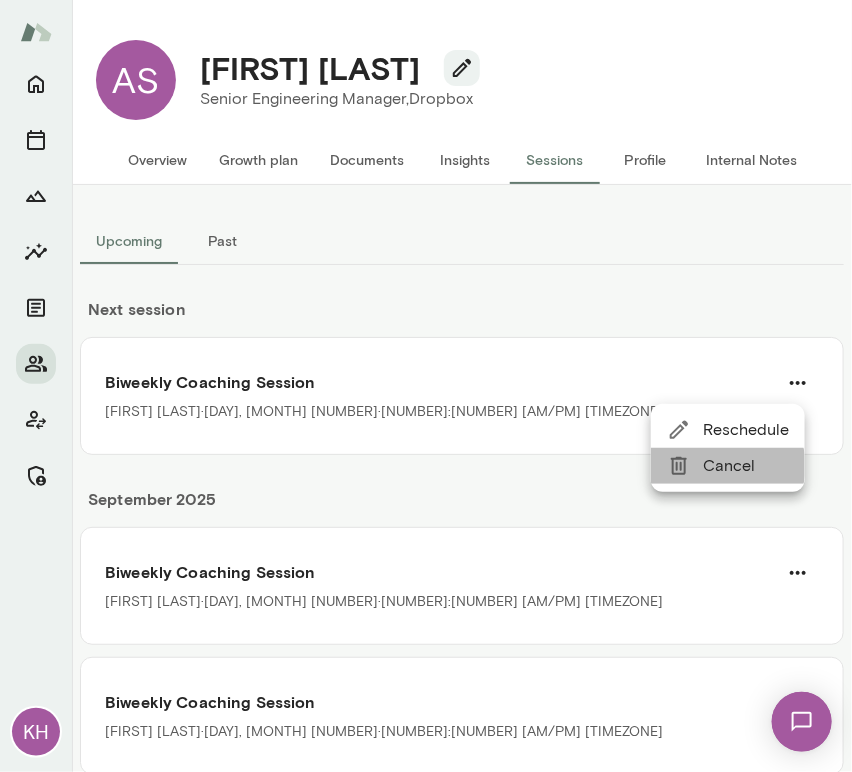 click on "Cancel" at bounding box center [746, 466] 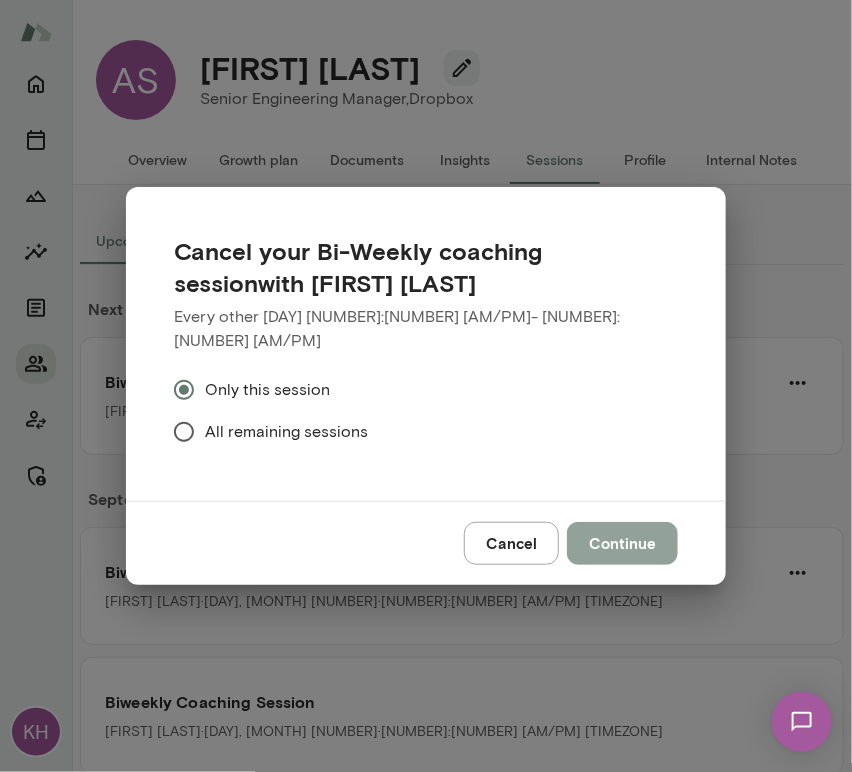 click on "Continue" at bounding box center (622, 543) 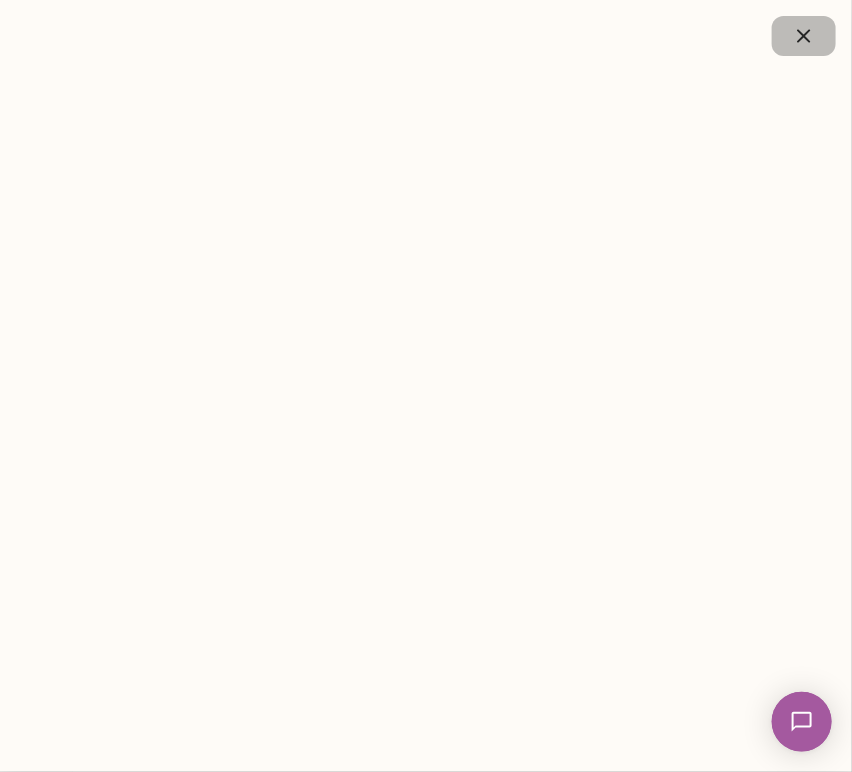 click 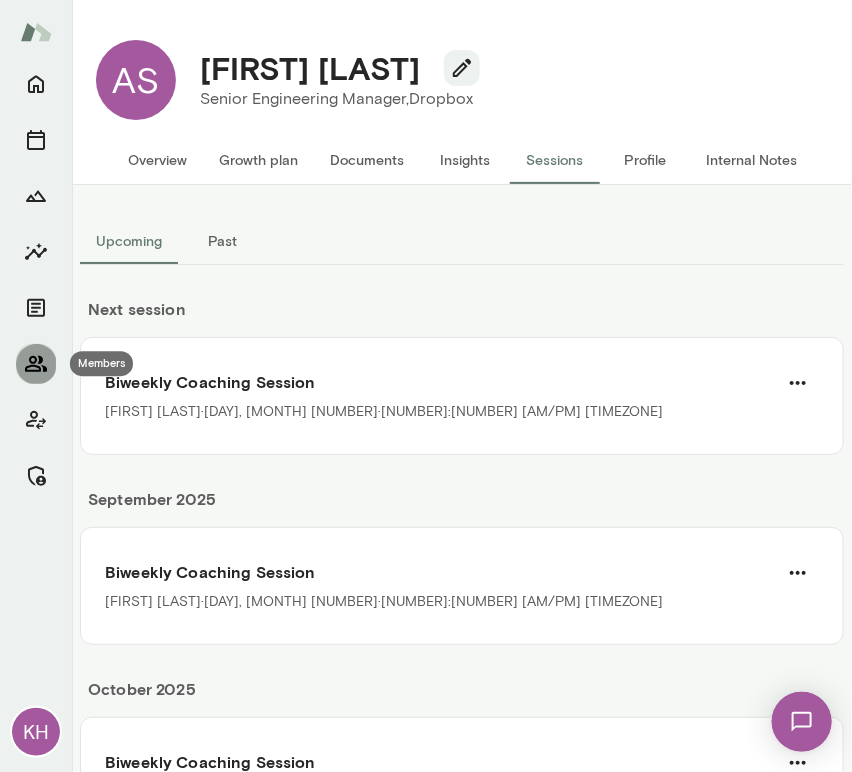 click at bounding box center [36, 364] 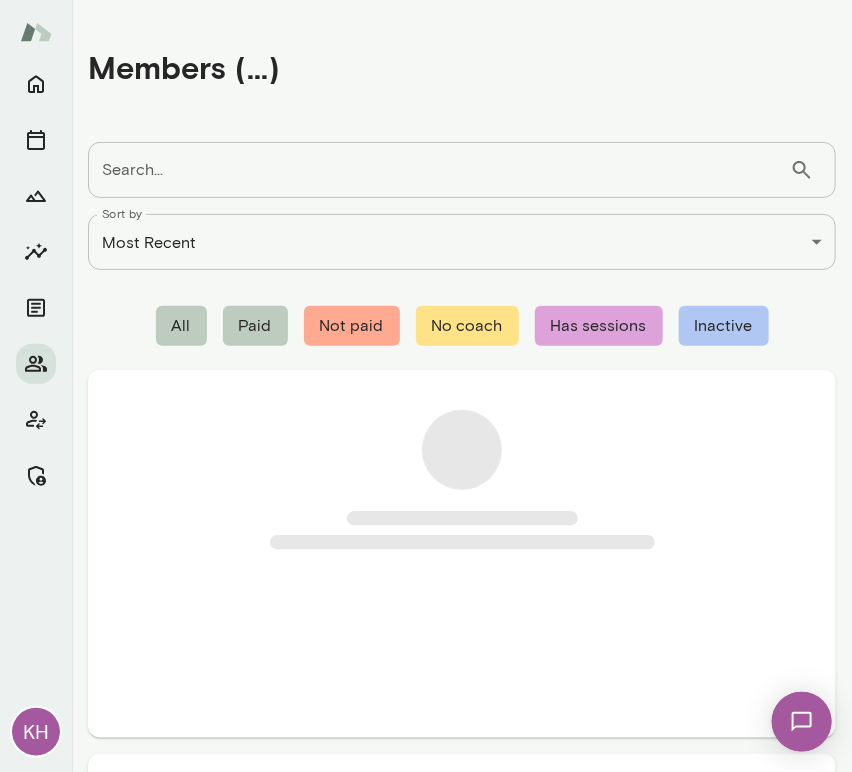 click on "Search..." at bounding box center [439, 170] 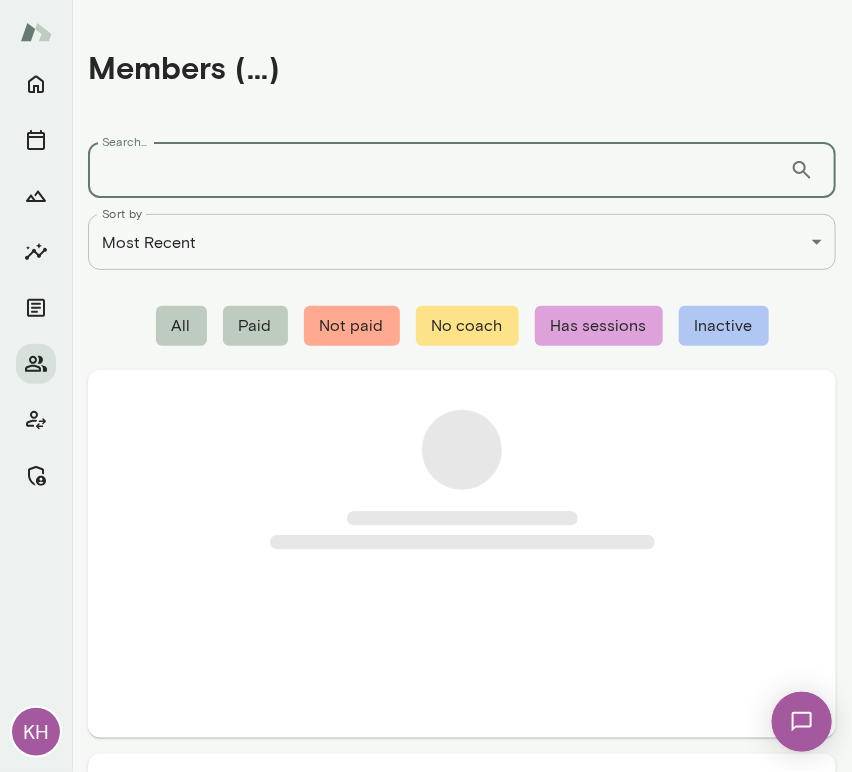 paste on "**********" 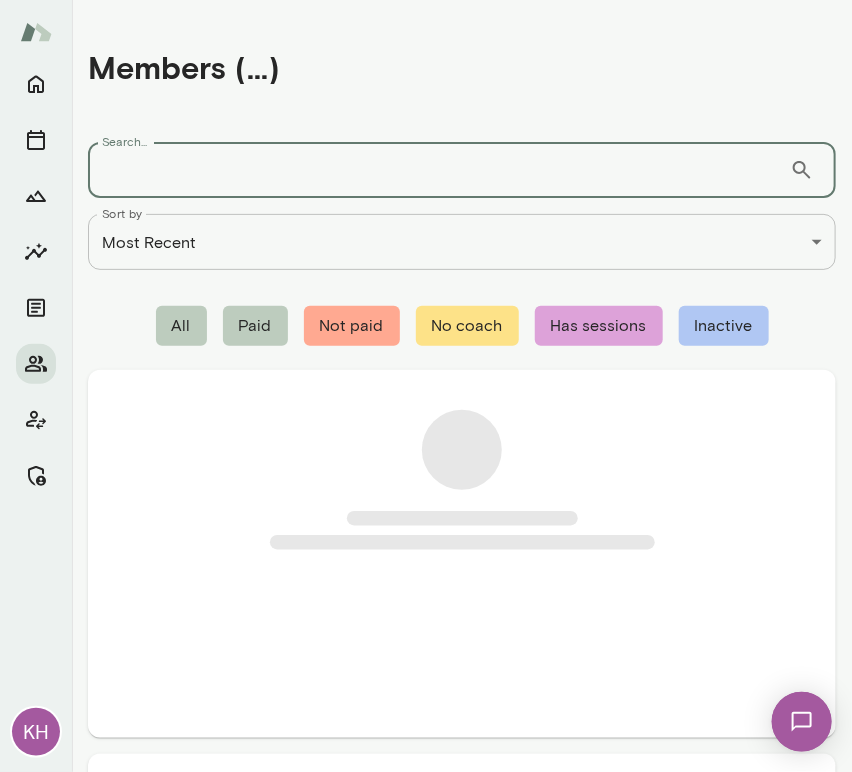type on "**********" 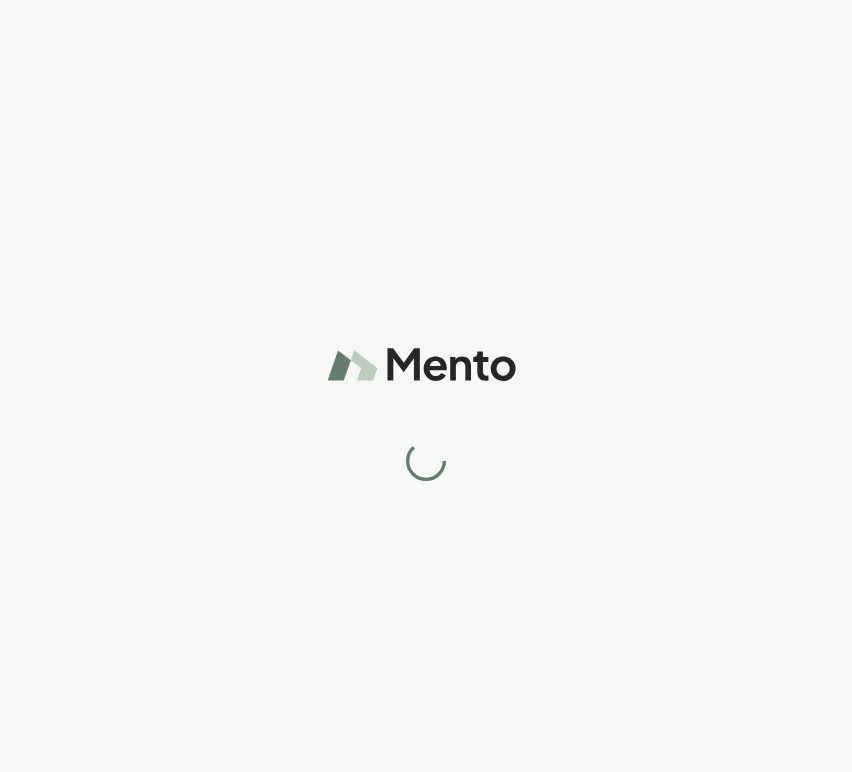 scroll, scrollTop: 0, scrollLeft: 0, axis: both 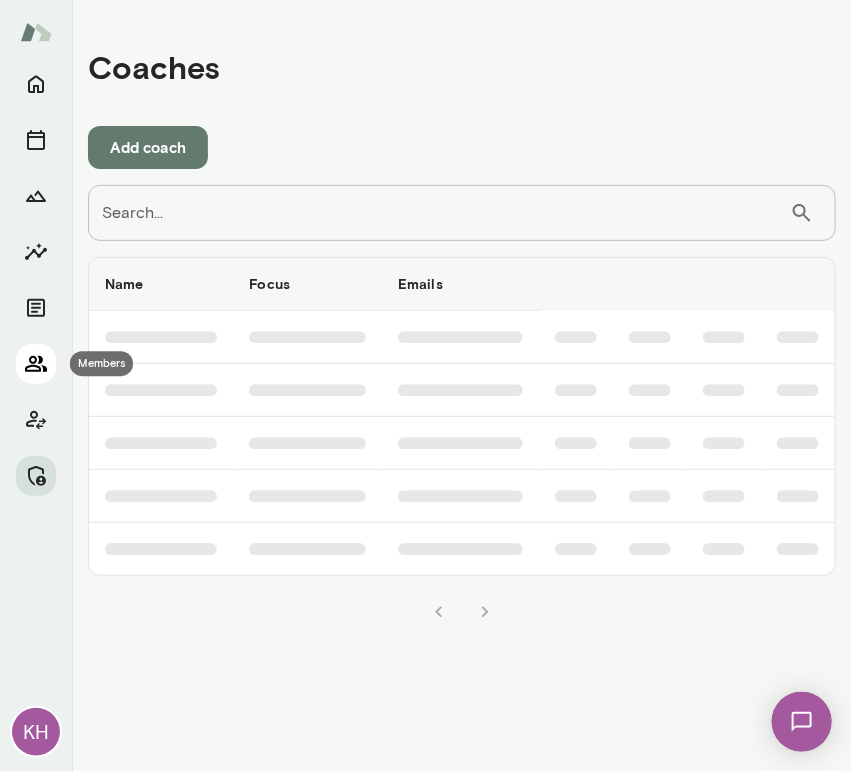 click 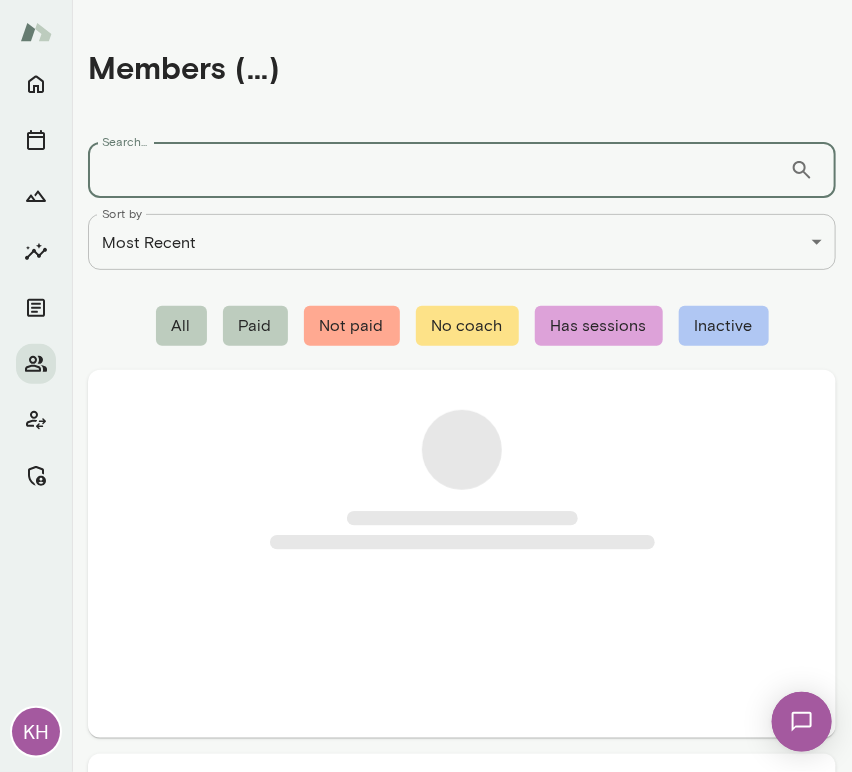 click on "Search..." at bounding box center [439, 170] 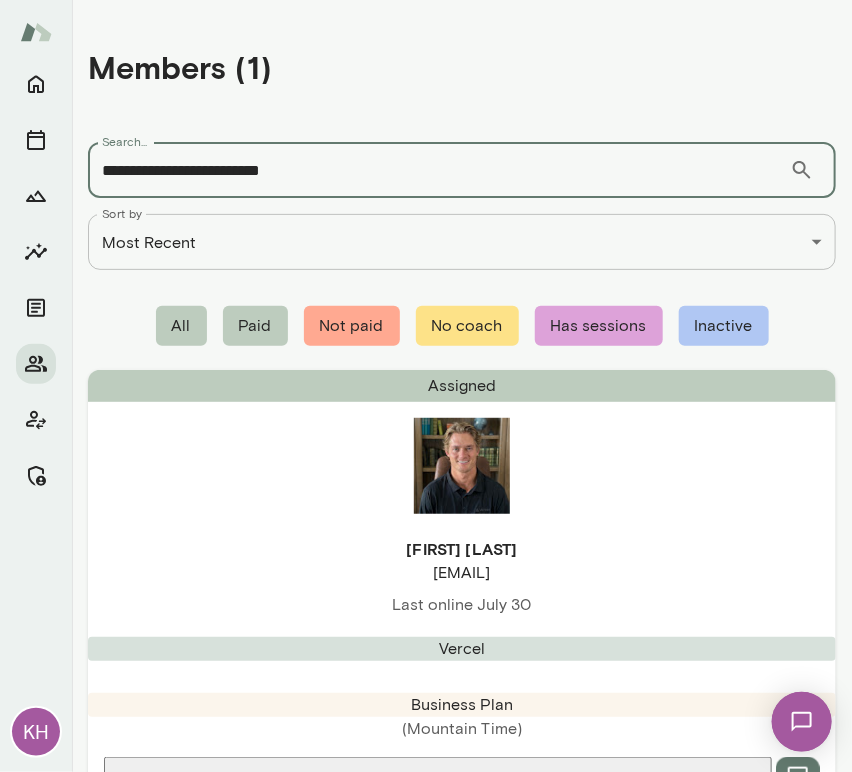 type on "**********" 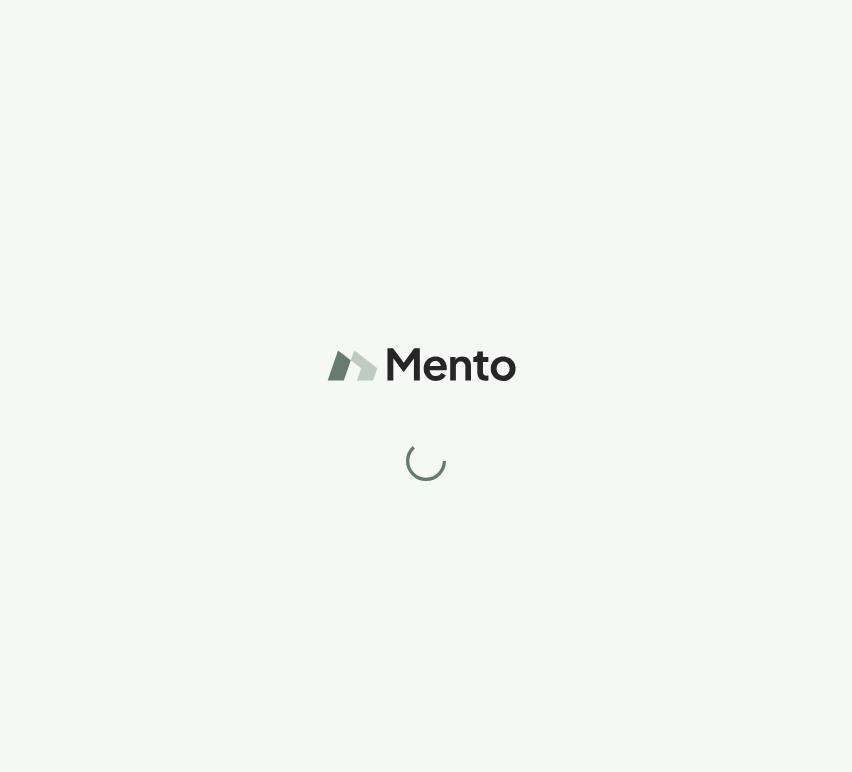 scroll, scrollTop: 0, scrollLeft: 0, axis: both 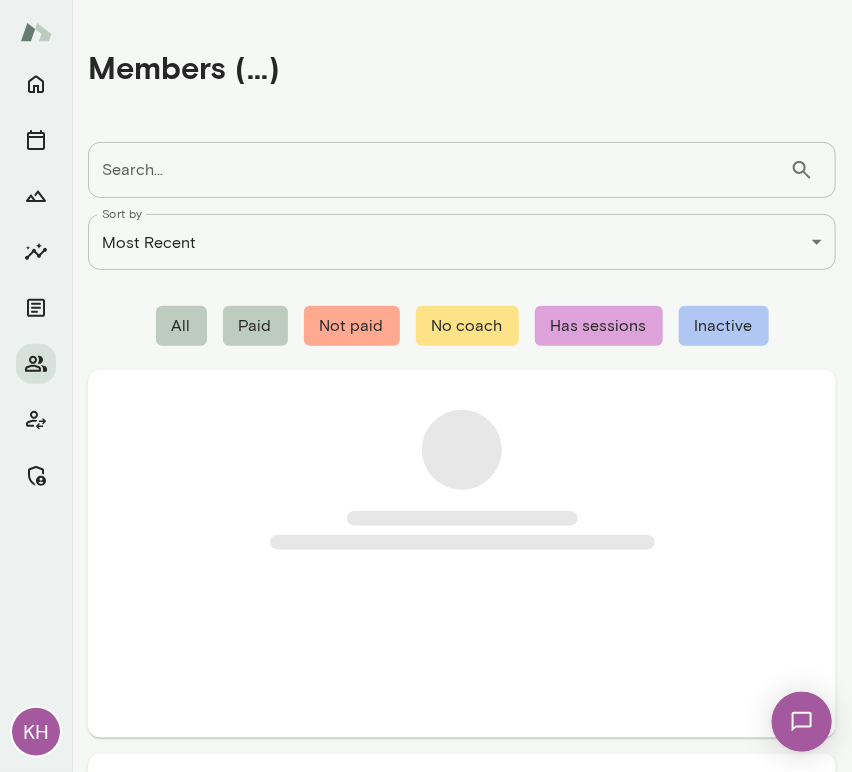 click on "Search..." at bounding box center (439, 170) 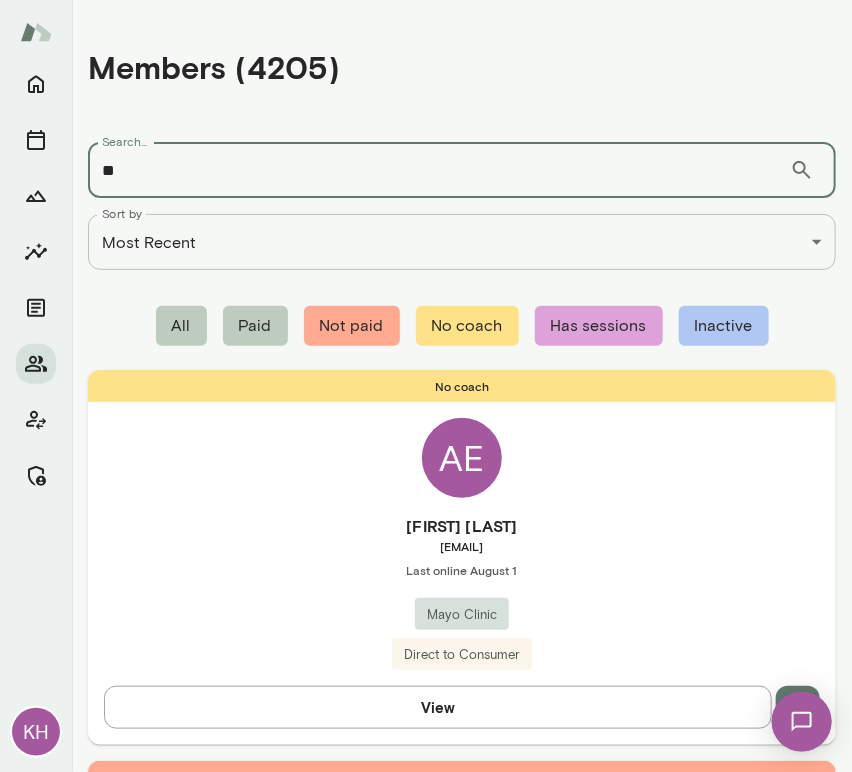 type on "**" 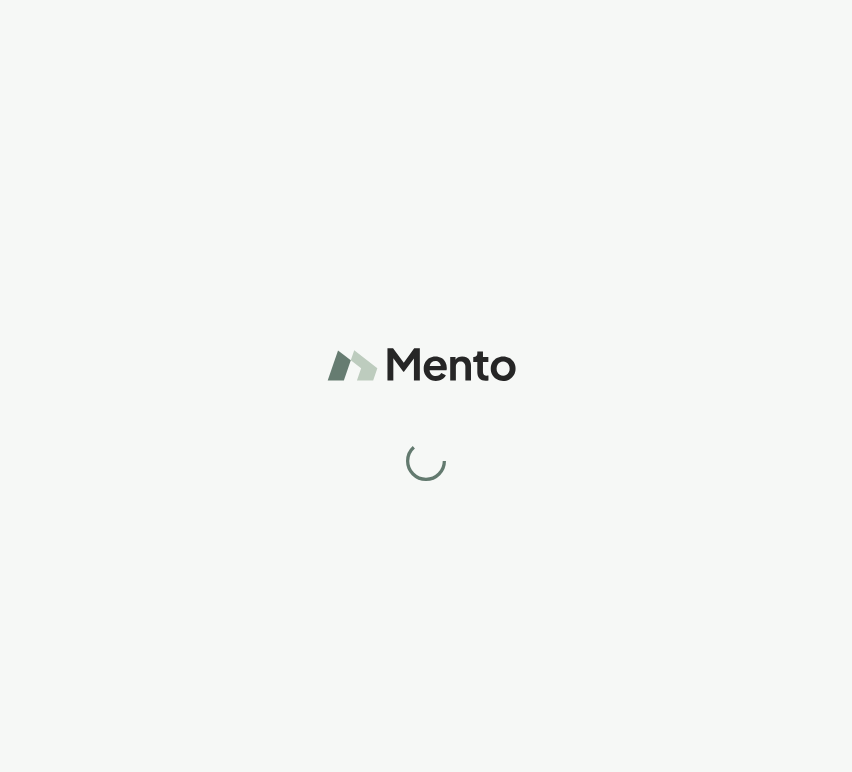 scroll, scrollTop: 0, scrollLeft: 0, axis: both 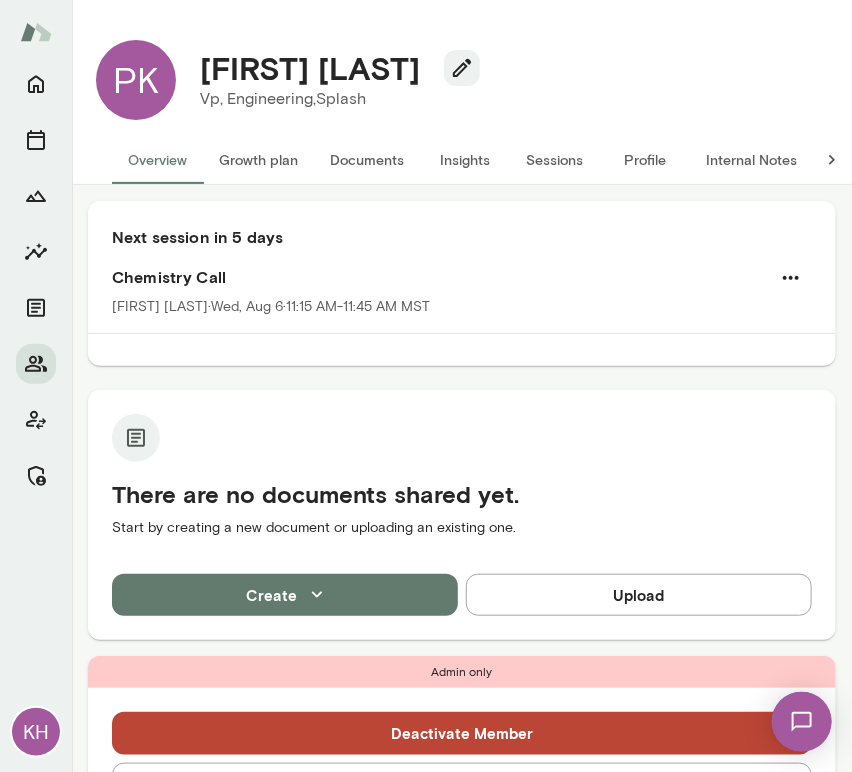 click on "Sessions" at bounding box center [555, 160] 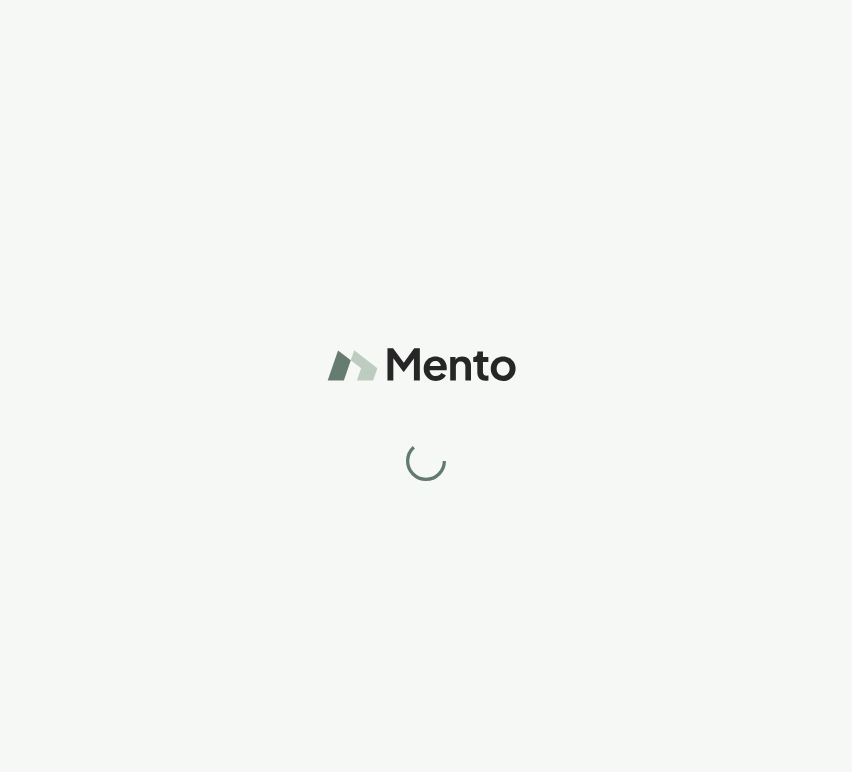 scroll, scrollTop: 0, scrollLeft: 0, axis: both 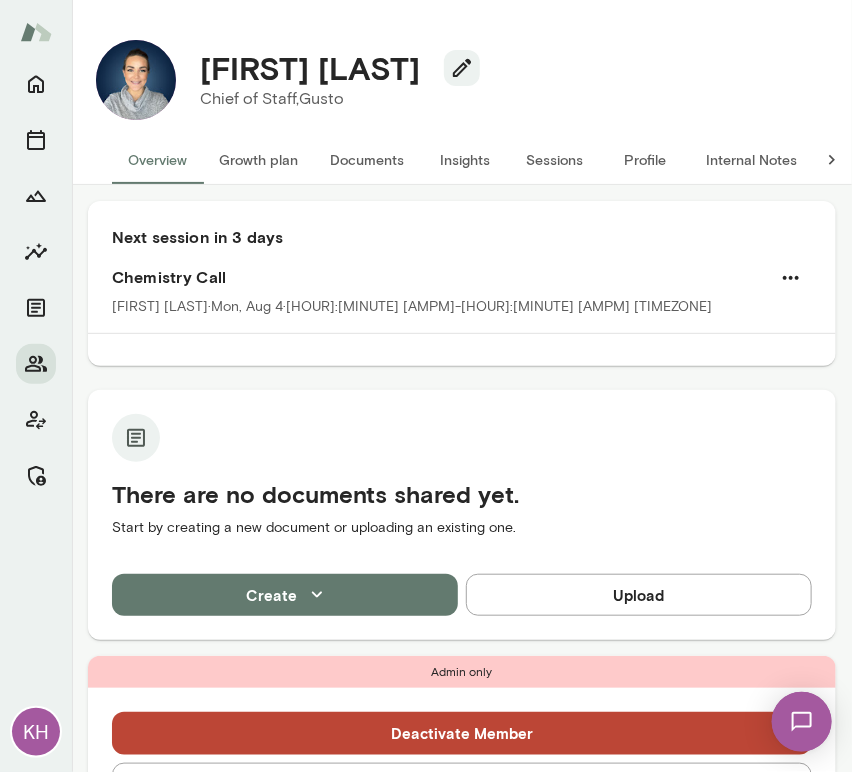 click on "Sessions" at bounding box center (555, 160) 